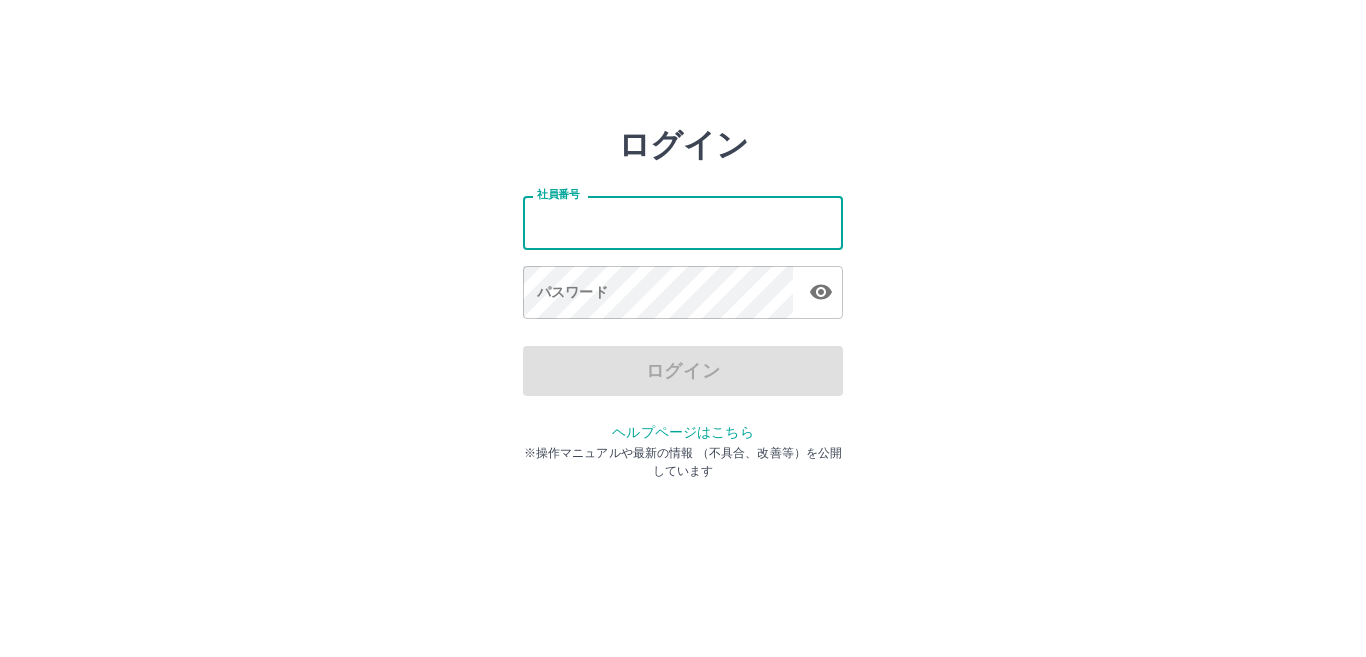 scroll, scrollTop: 0, scrollLeft: 0, axis: both 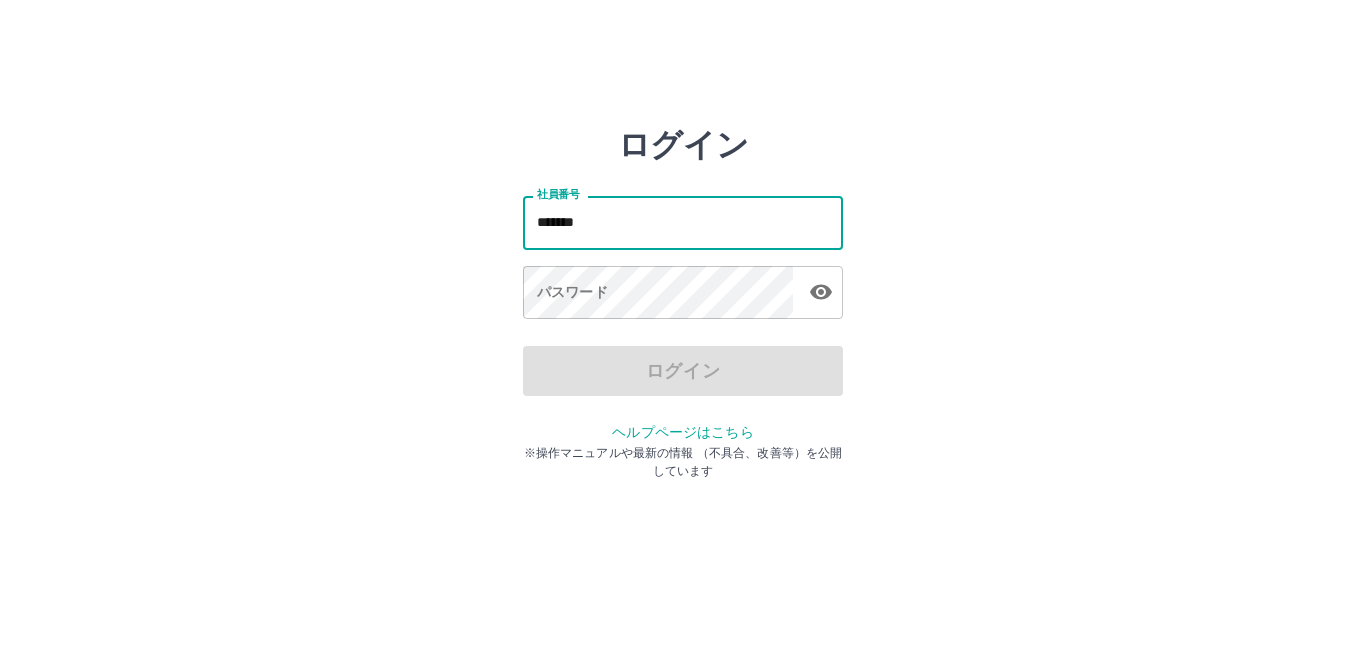 type on "*******" 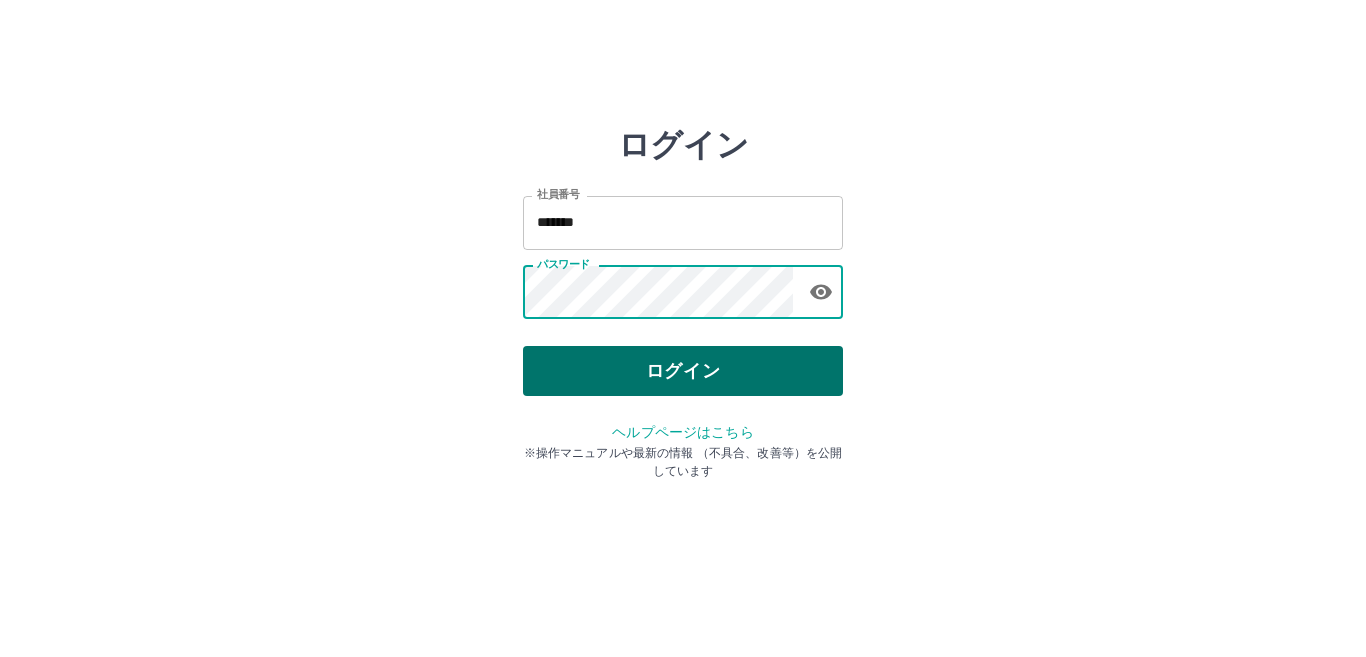 click on "ログイン" at bounding box center [683, 371] 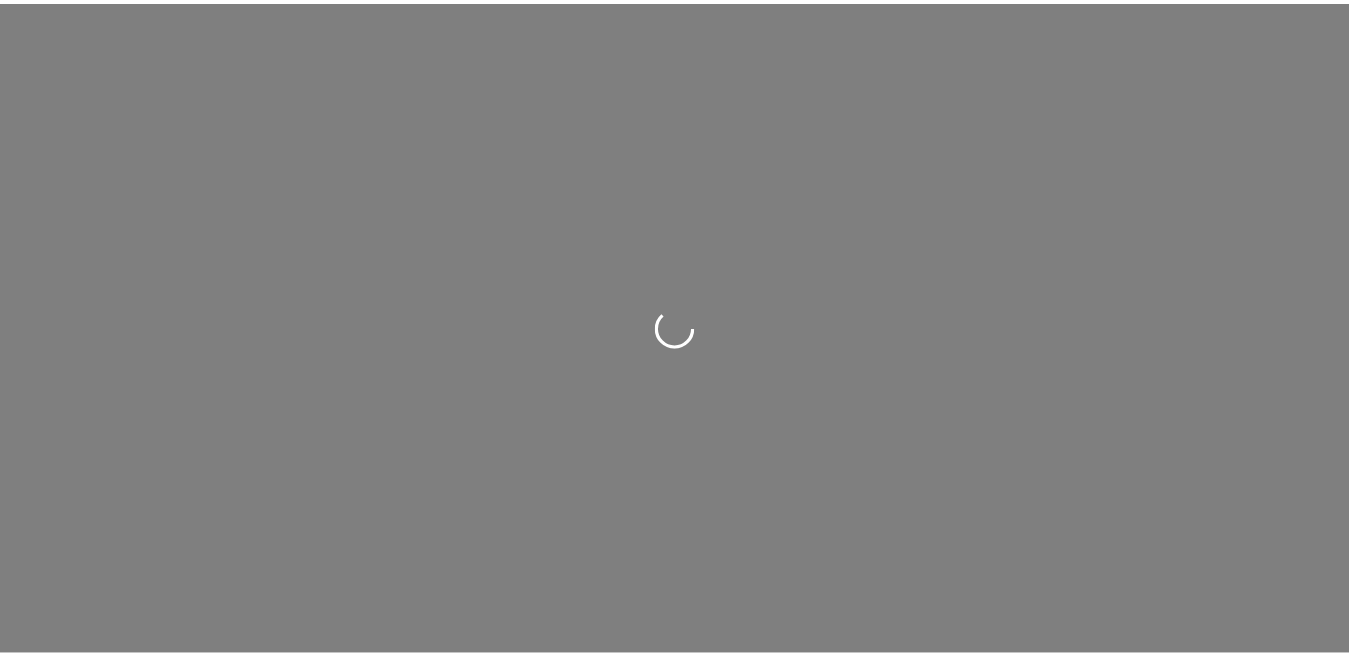 scroll, scrollTop: 0, scrollLeft: 0, axis: both 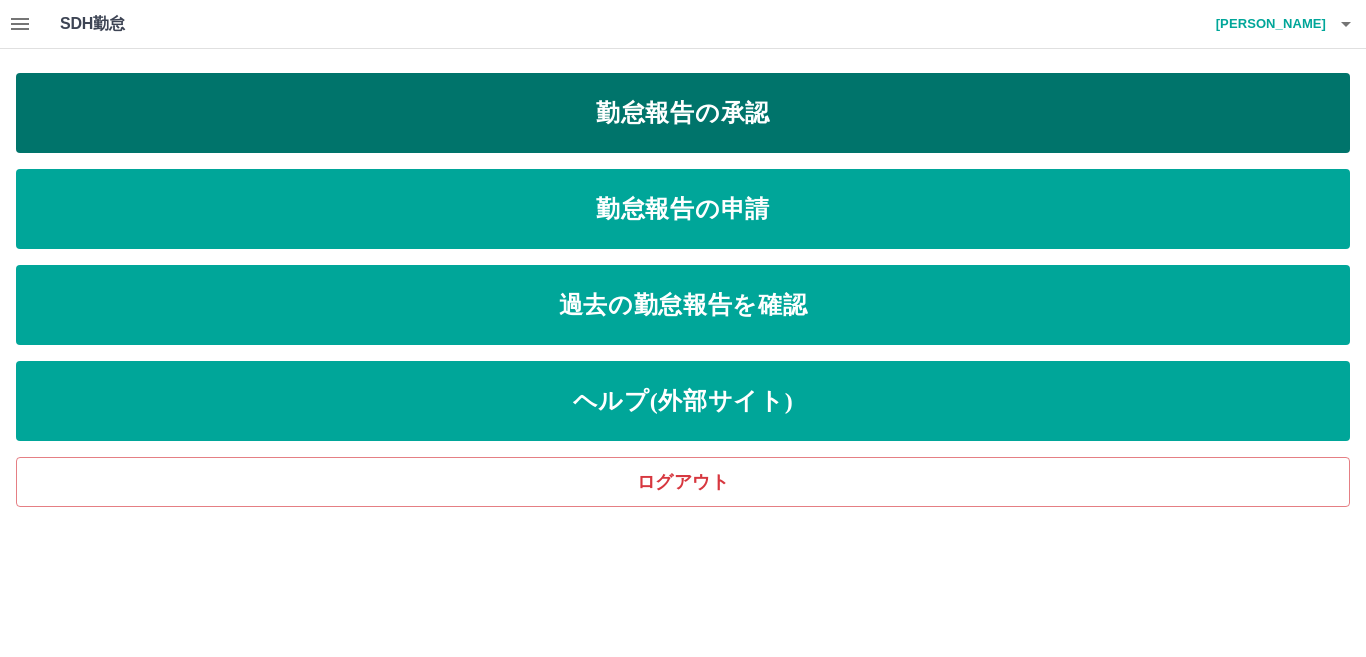 click on "勤怠報告の承認" at bounding box center (683, 113) 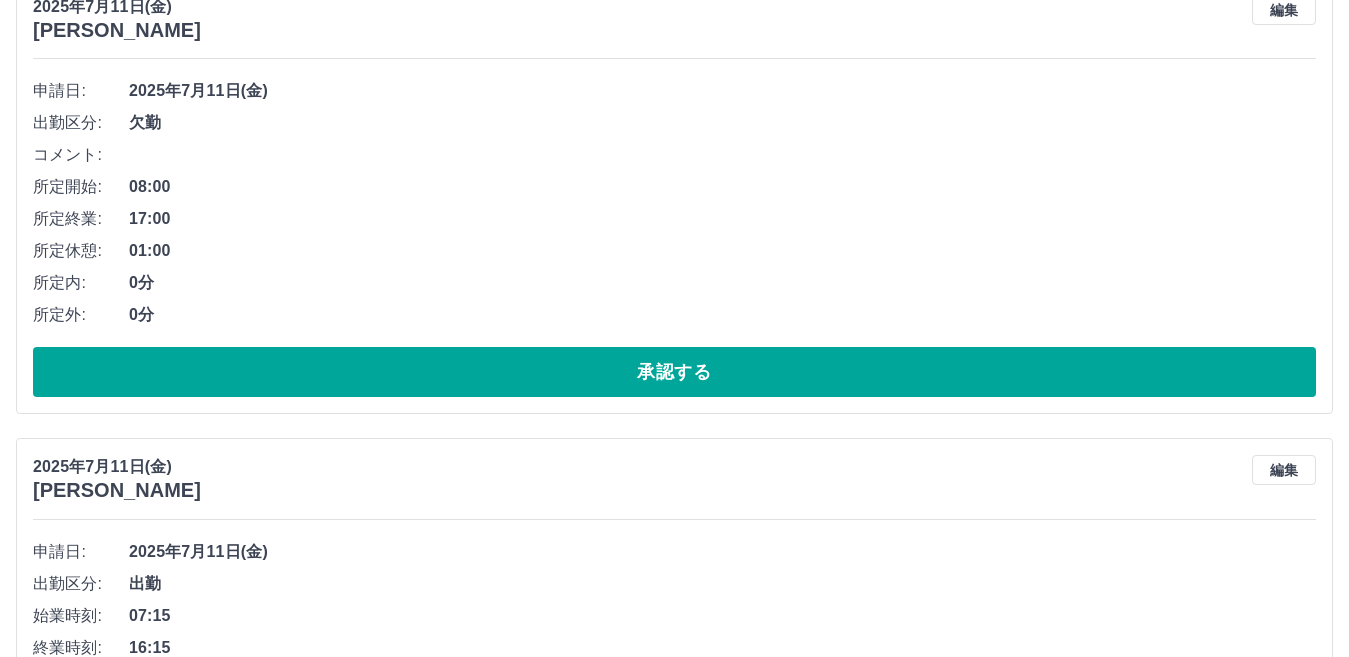 scroll, scrollTop: 700, scrollLeft: 0, axis: vertical 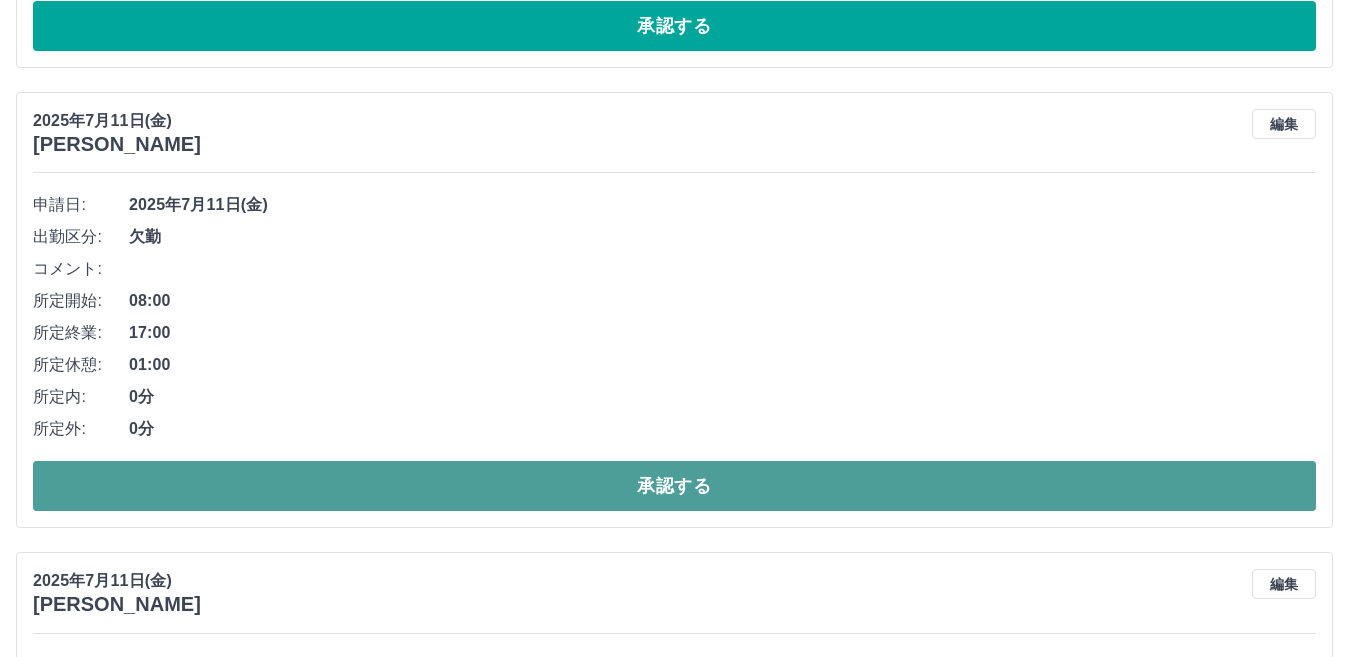 click on "承認する" at bounding box center (674, 486) 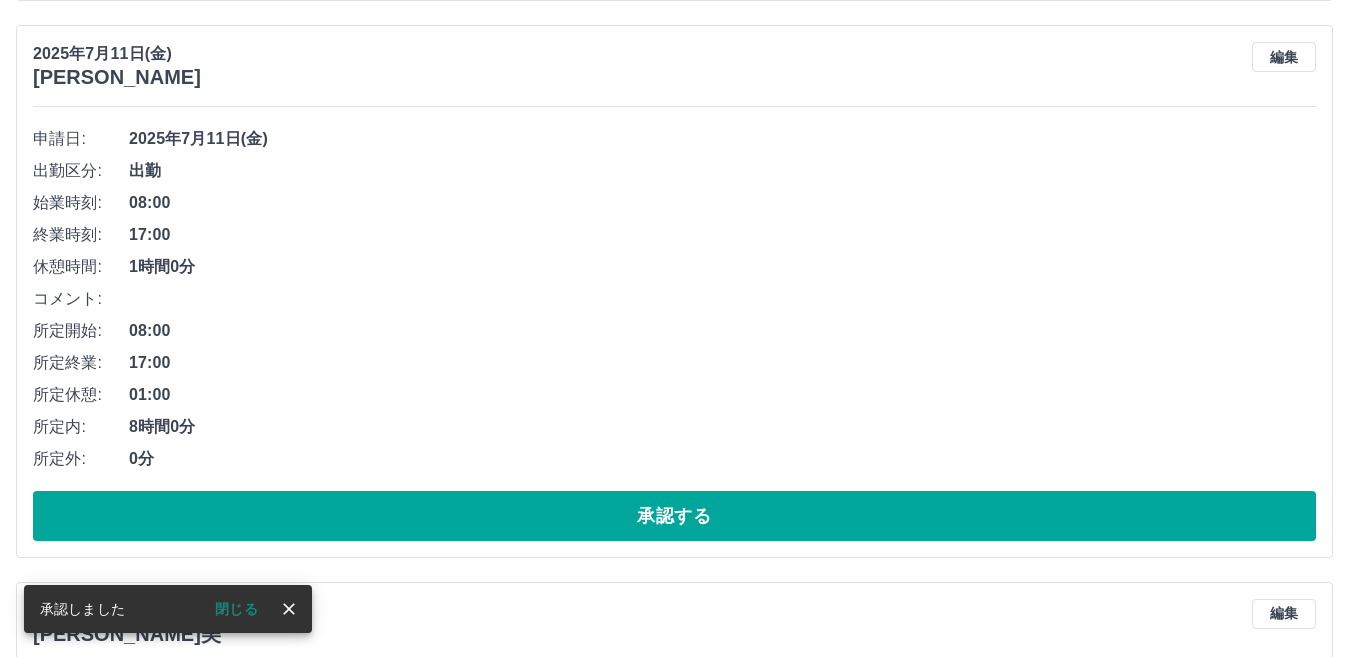 scroll, scrollTop: 2900, scrollLeft: 0, axis: vertical 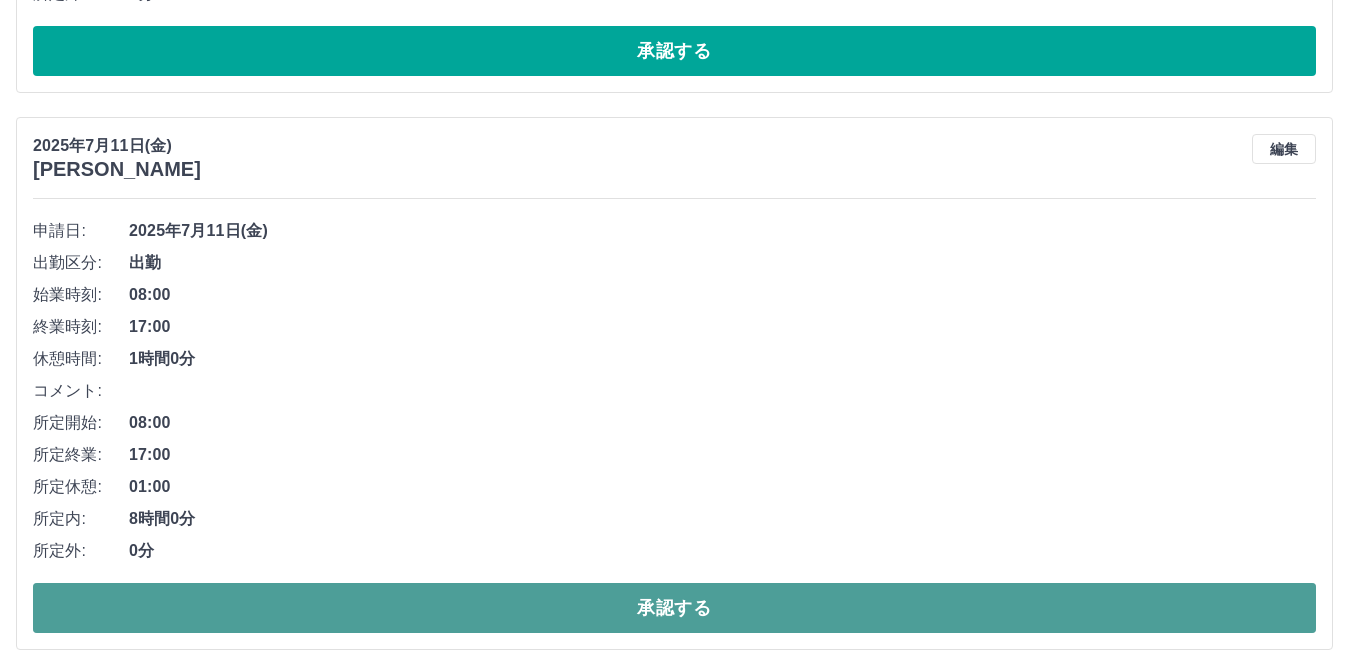 click on "承認する" at bounding box center (674, 608) 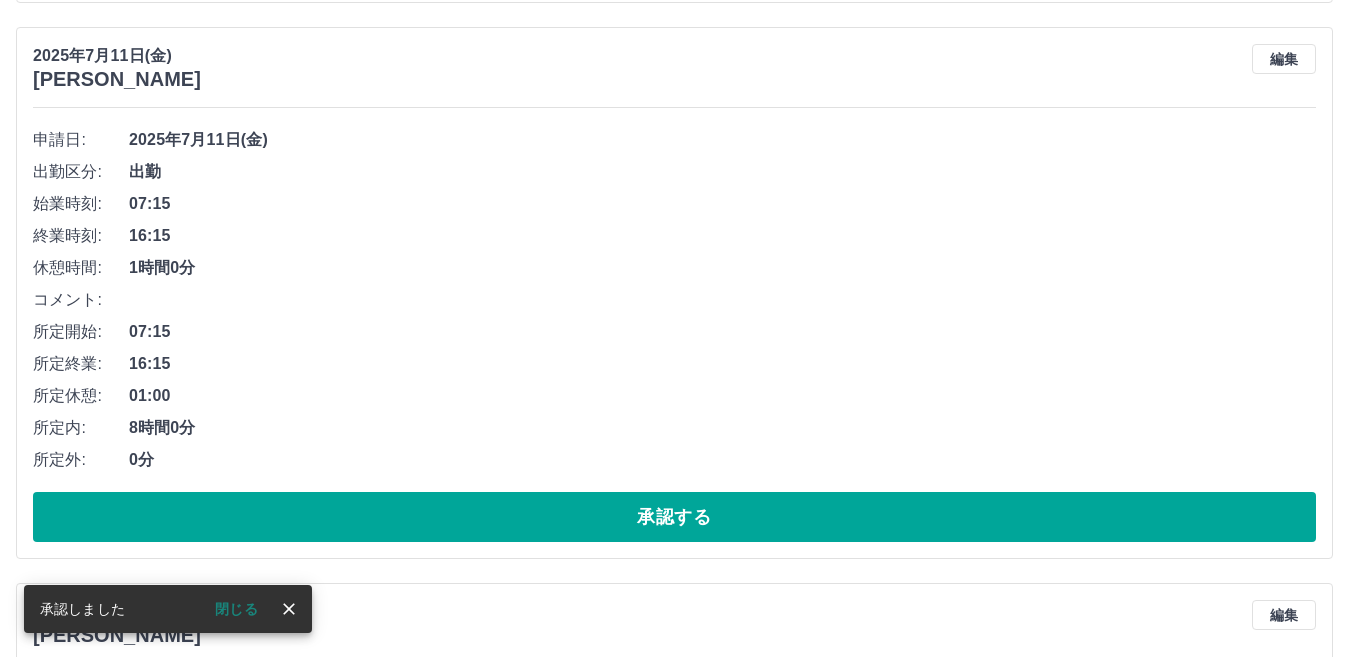 scroll, scrollTop: 800, scrollLeft: 0, axis: vertical 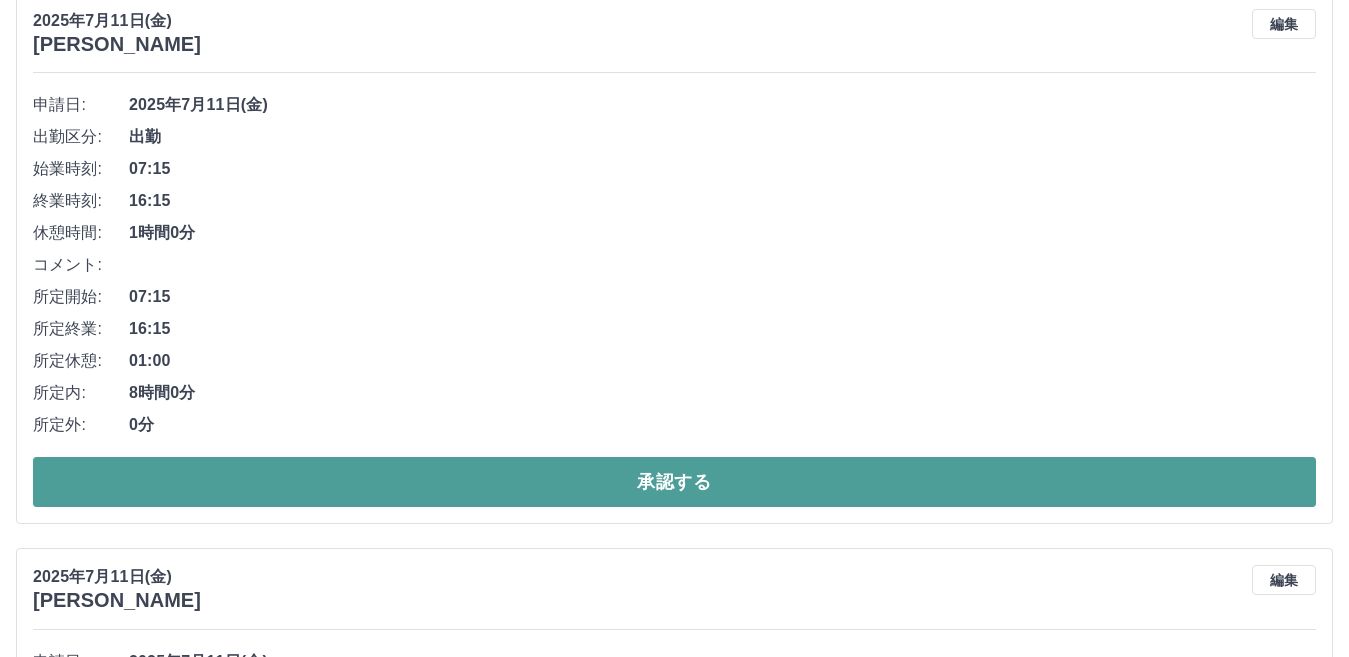 click on "承認する" at bounding box center [674, 482] 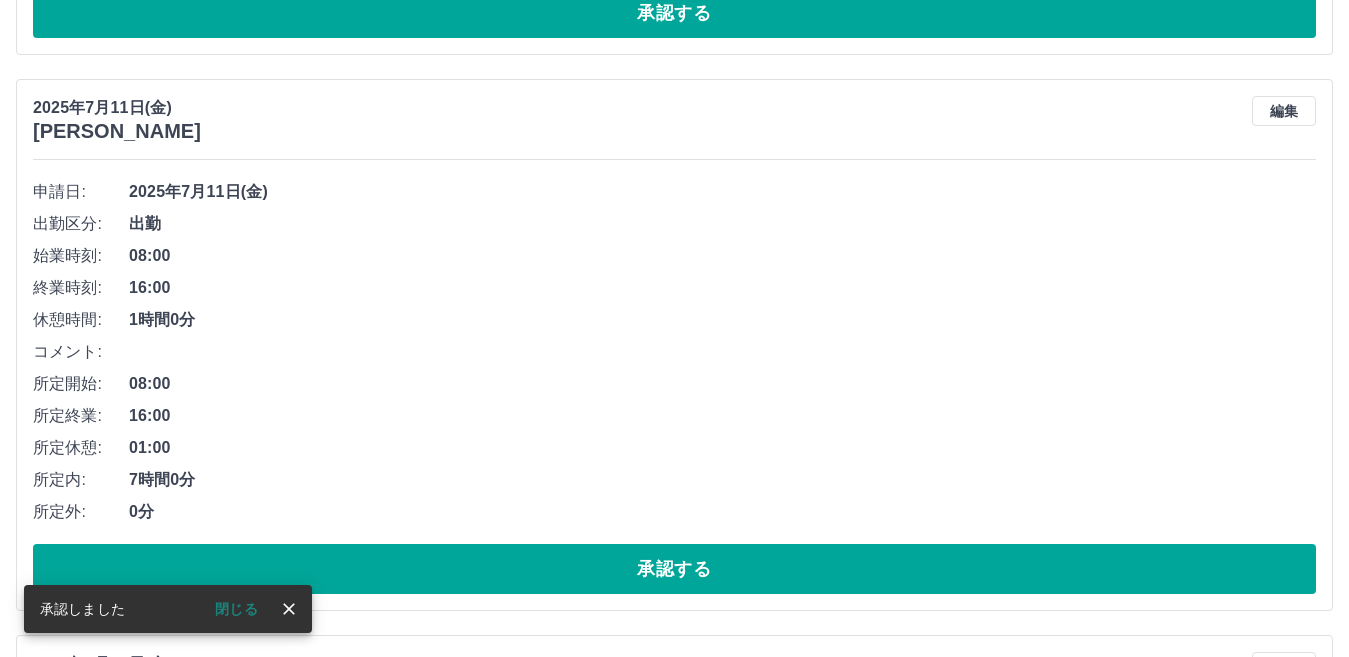 scroll, scrollTop: 744, scrollLeft: 0, axis: vertical 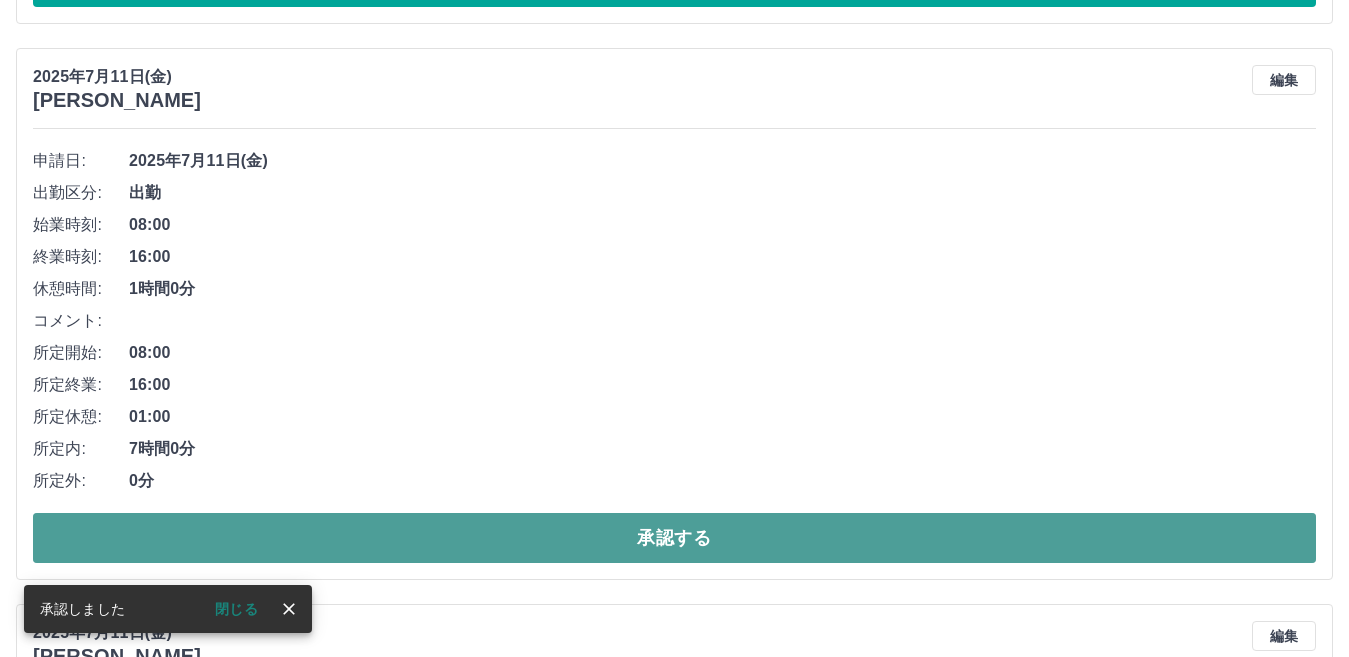 click on "承認する" at bounding box center (674, 538) 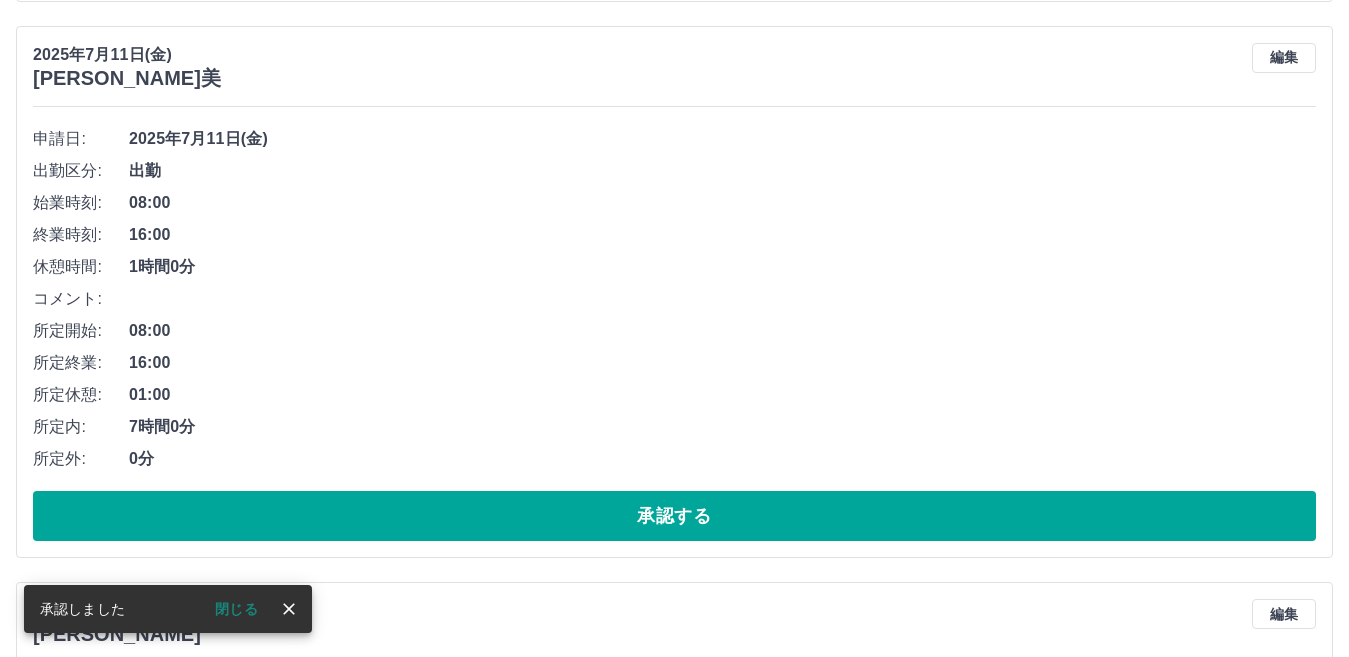 scroll, scrollTop: 1844, scrollLeft: 0, axis: vertical 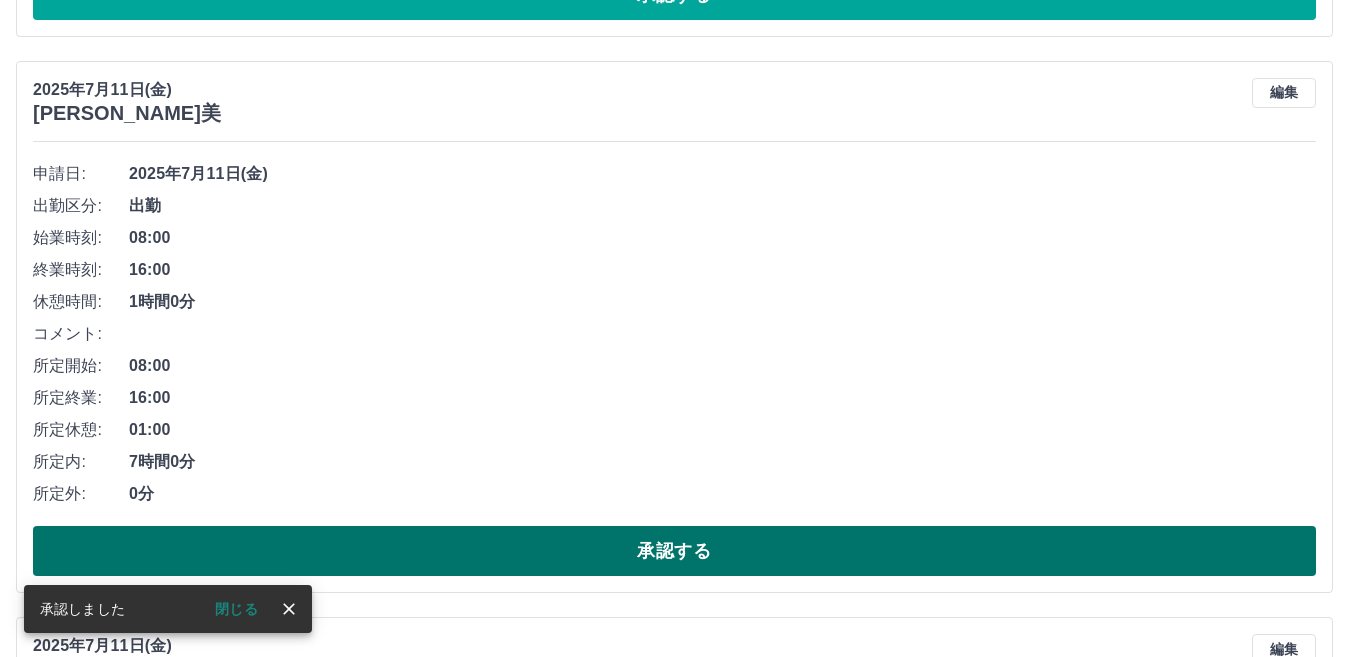 click on "承認する" at bounding box center (674, 551) 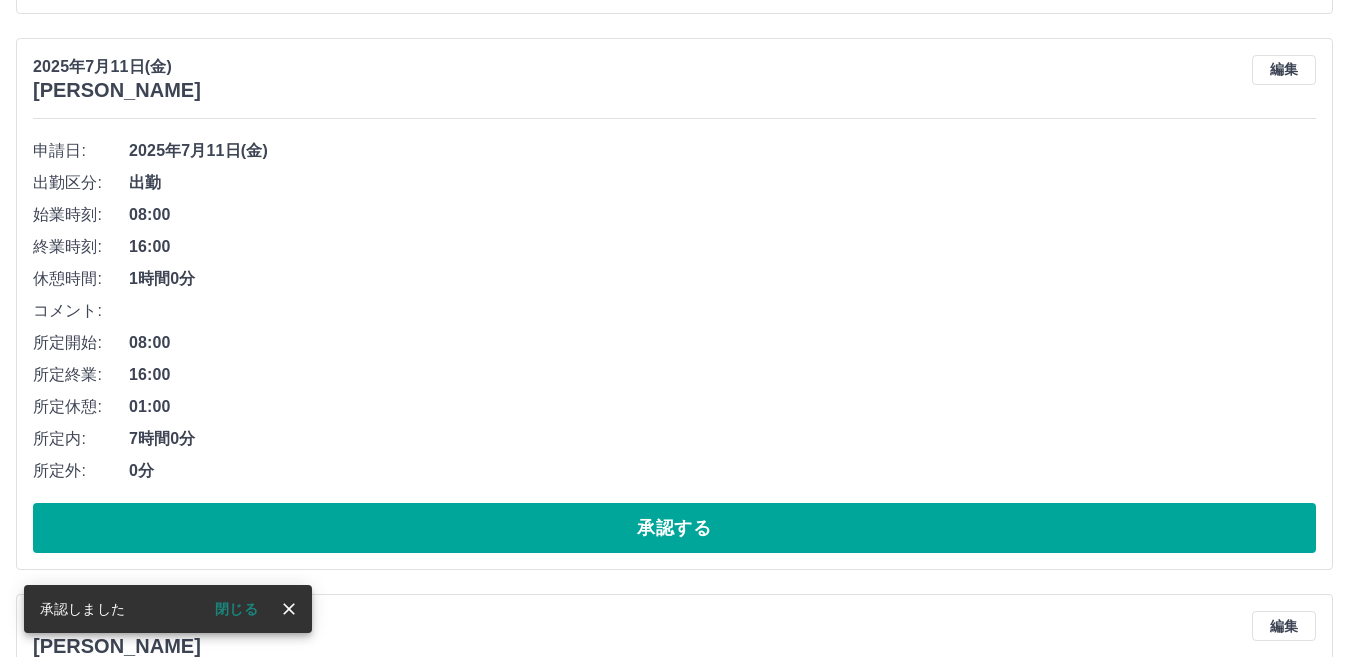 scroll, scrollTop: 1844, scrollLeft: 0, axis: vertical 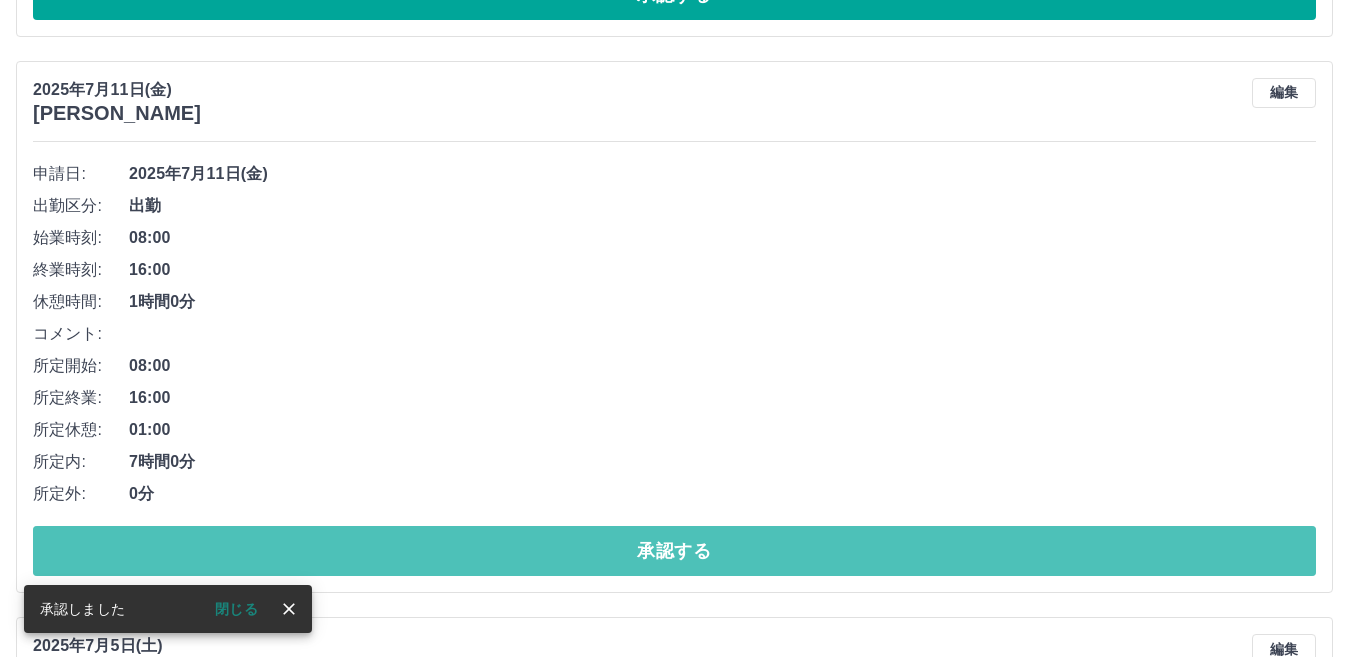 click on "承認する" at bounding box center (674, 551) 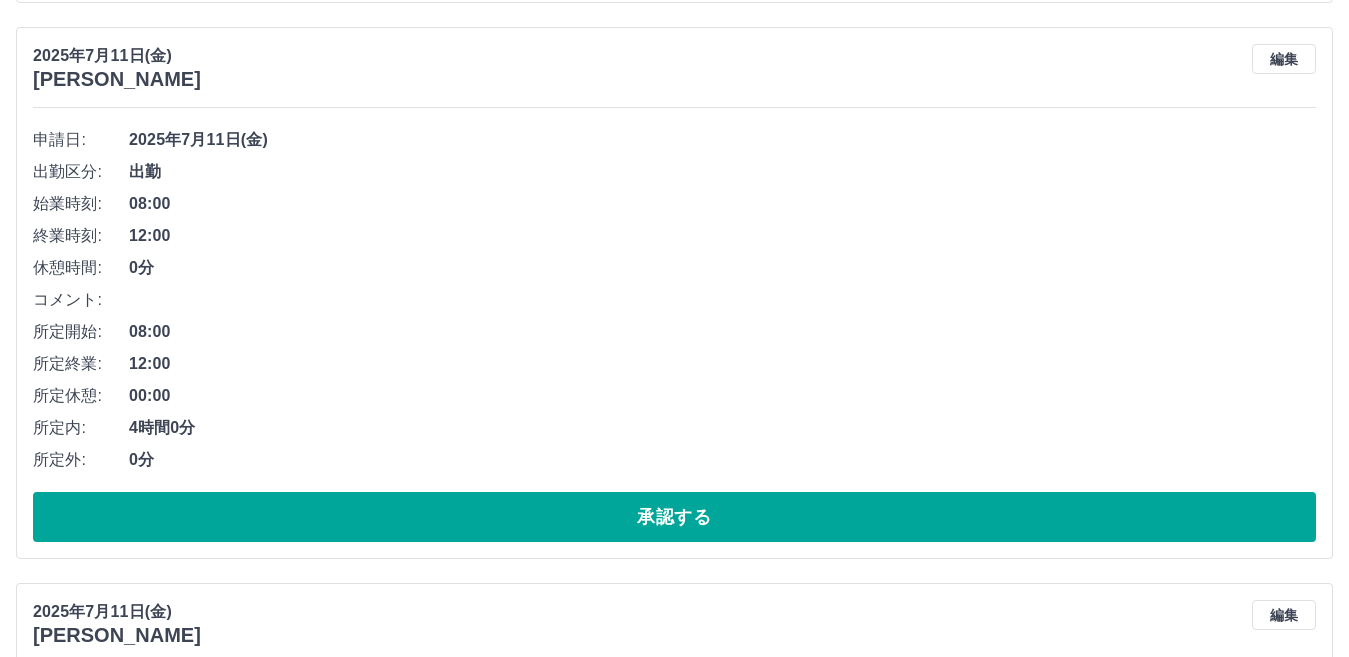 scroll, scrollTop: 665, scrollLeft: 0, axis: vertical 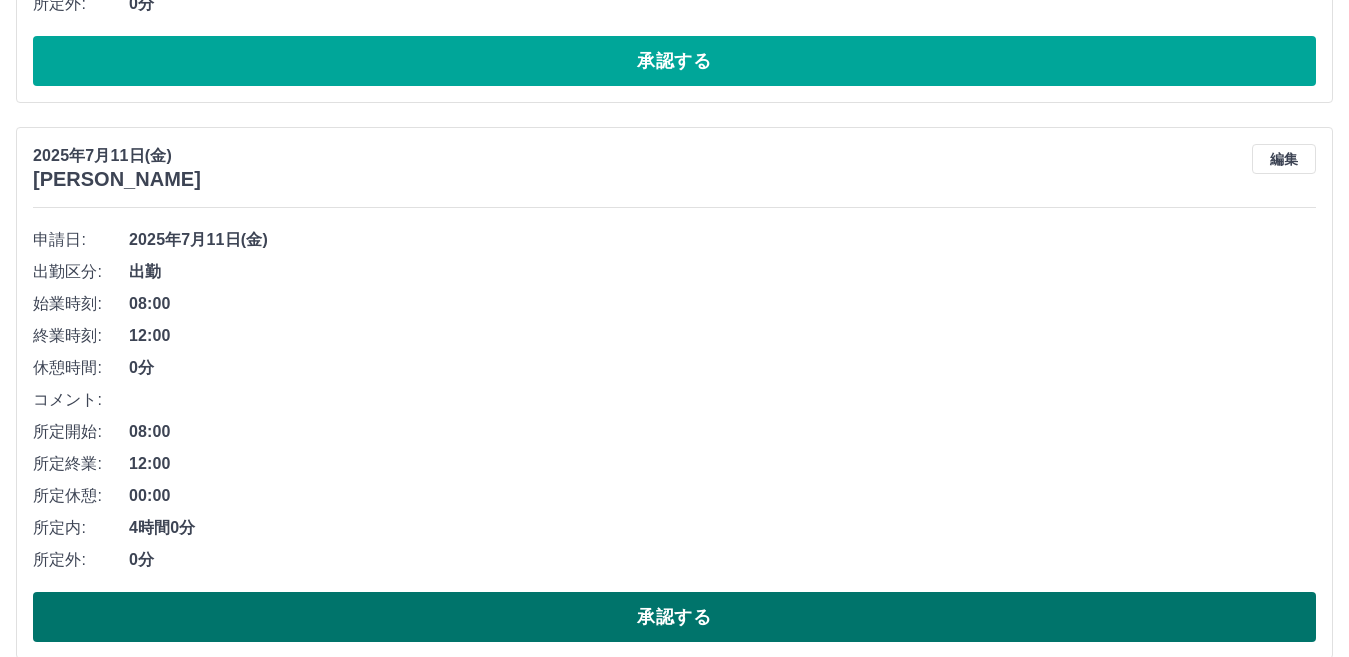 click on "承認する" at bounding box center [674, 617] 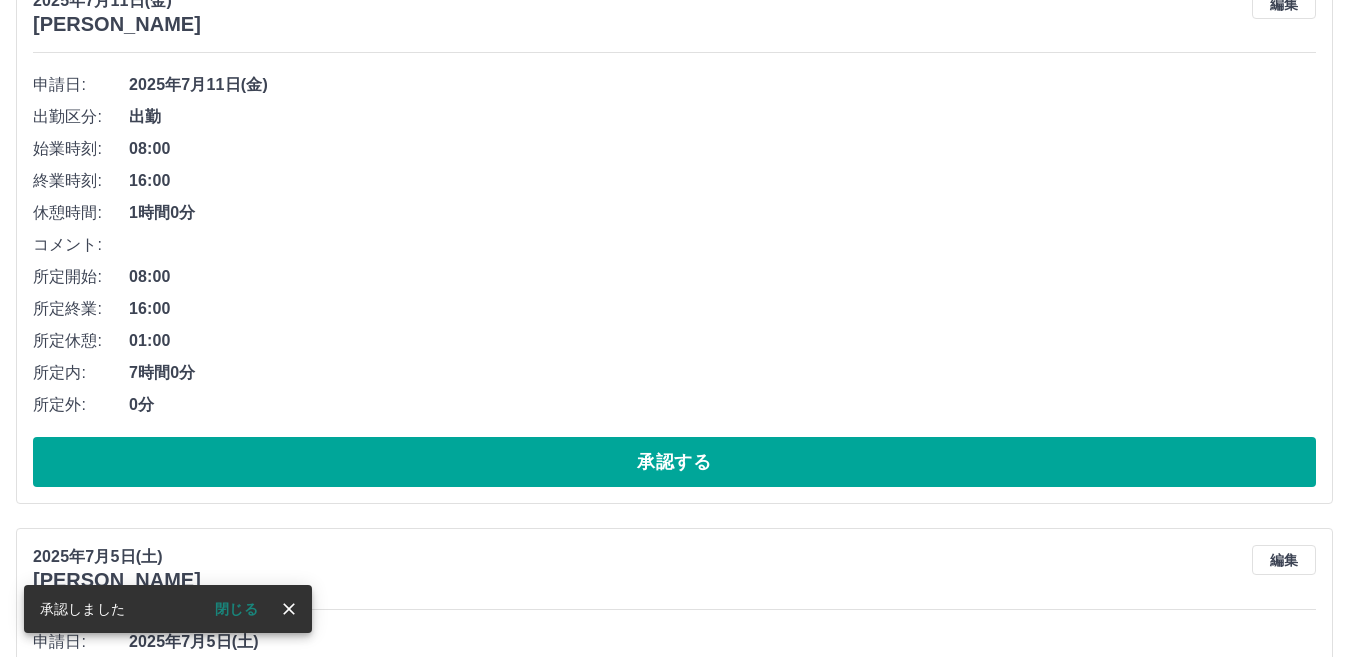 scroll, scrollTop: 765, scrollLeft: 0, axis: vertical 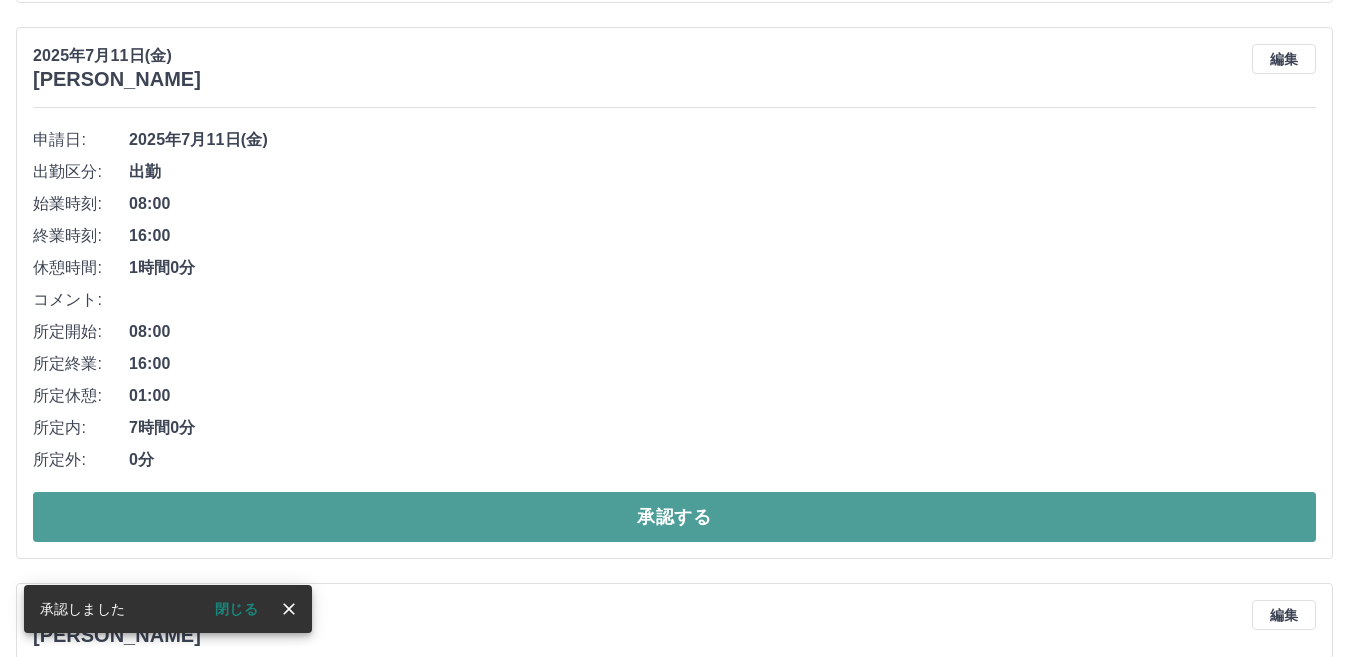 click on "承認する" at bounding box center (674, 517) 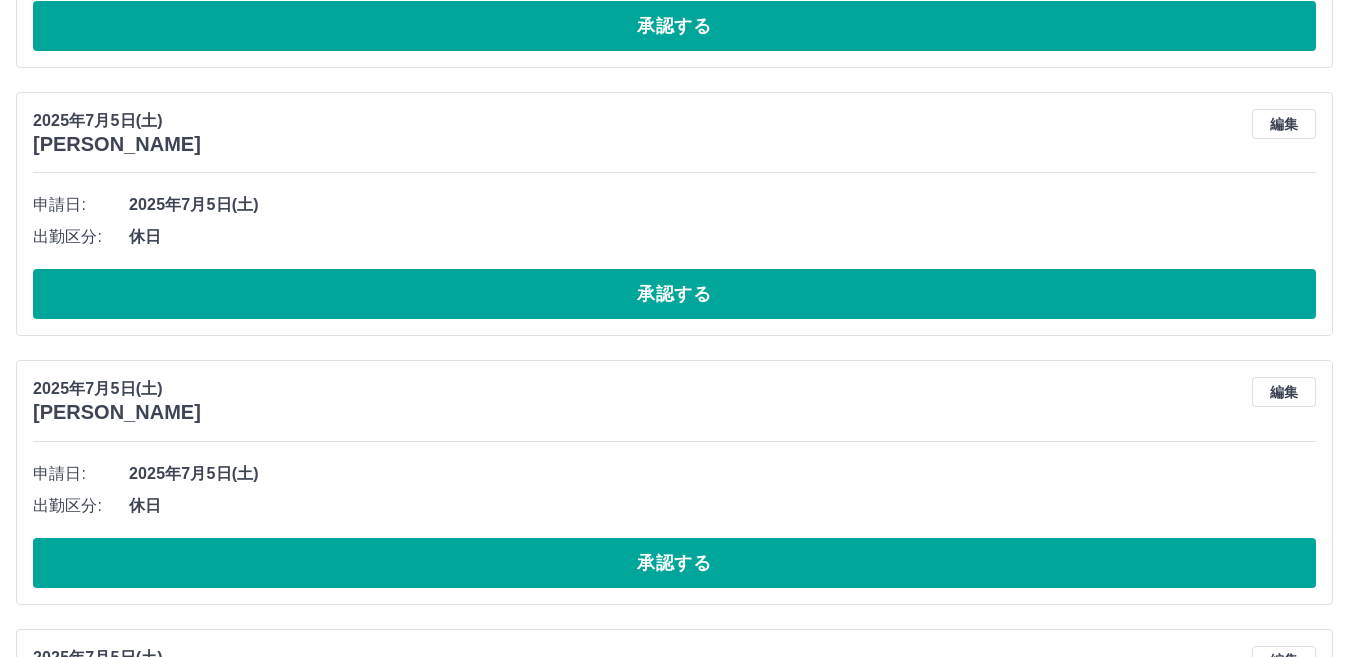 scroll, scrollTop: 800, scrollLeft: 0, axis: vertical 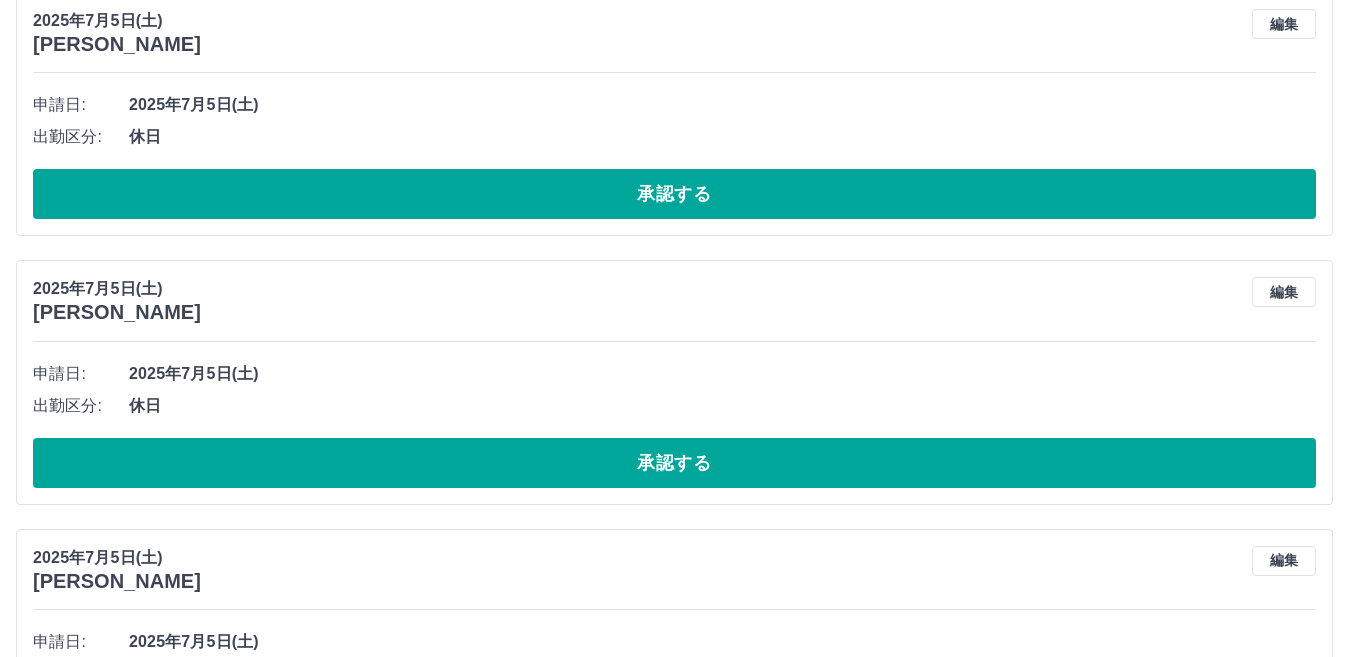 drag, startPoint x: 359, startPoint y: 549, endPoint x: 350, endPoint y: 563, distance: 16.643316 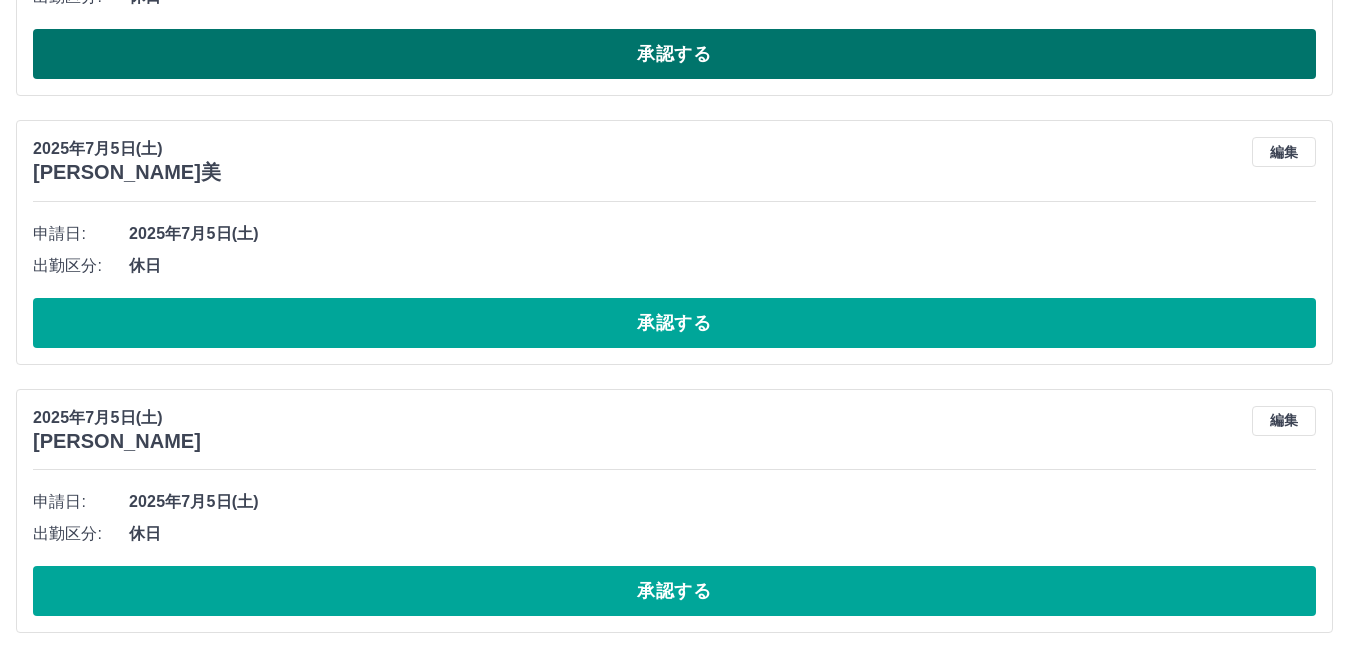 scroll, scrollTop: 2552, scrollLeft: 0, axis: vertical 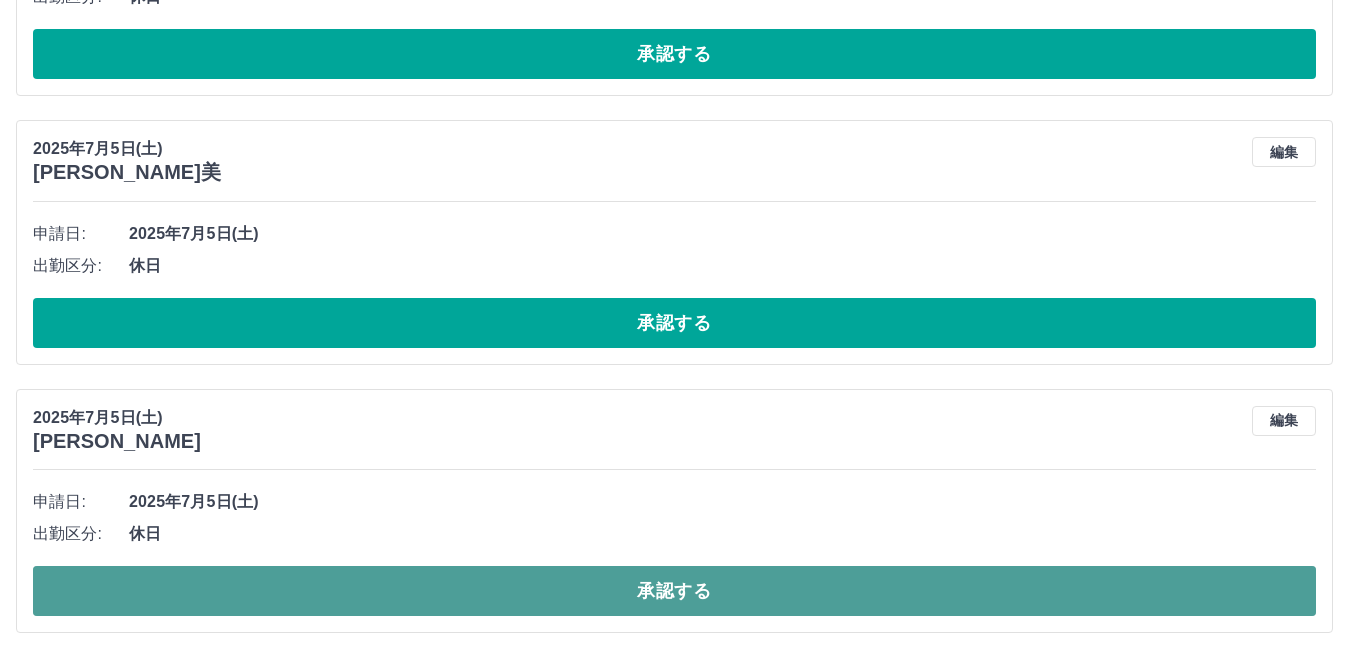 click on "承認する" at bounding box center (674, 591) 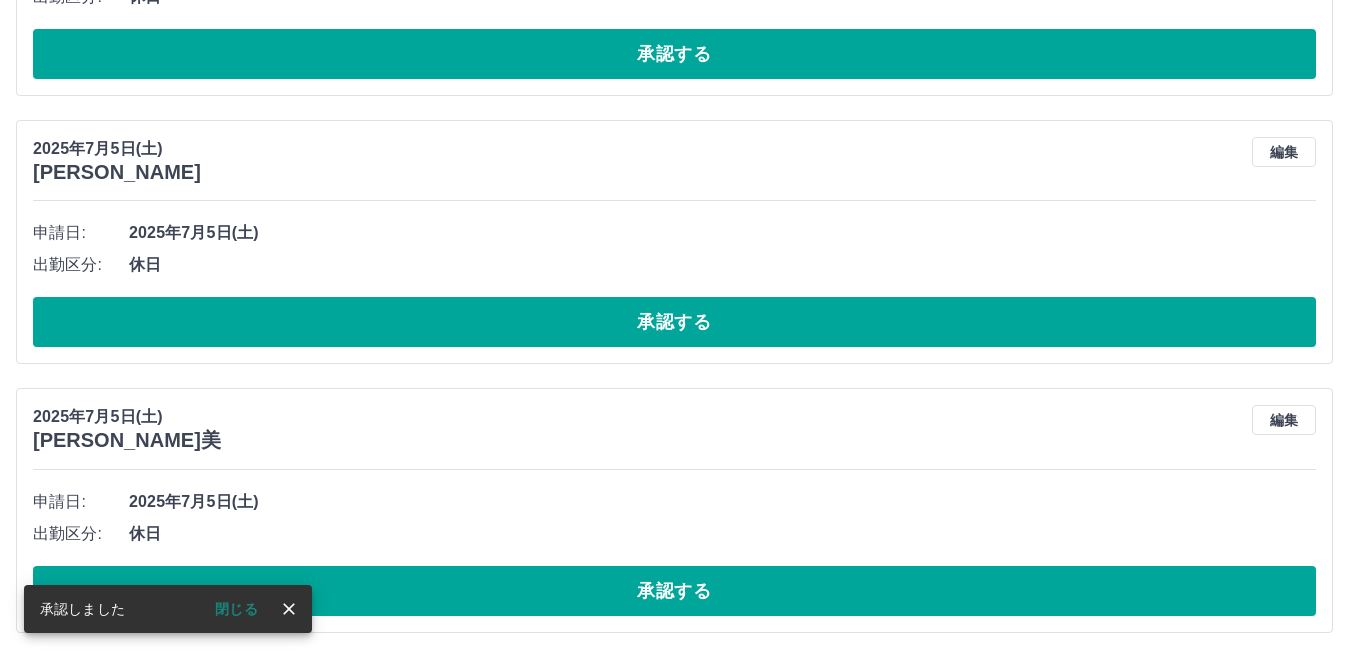 scroll, scrollTop: 2284, scrollLeft: 0, axis: vertical 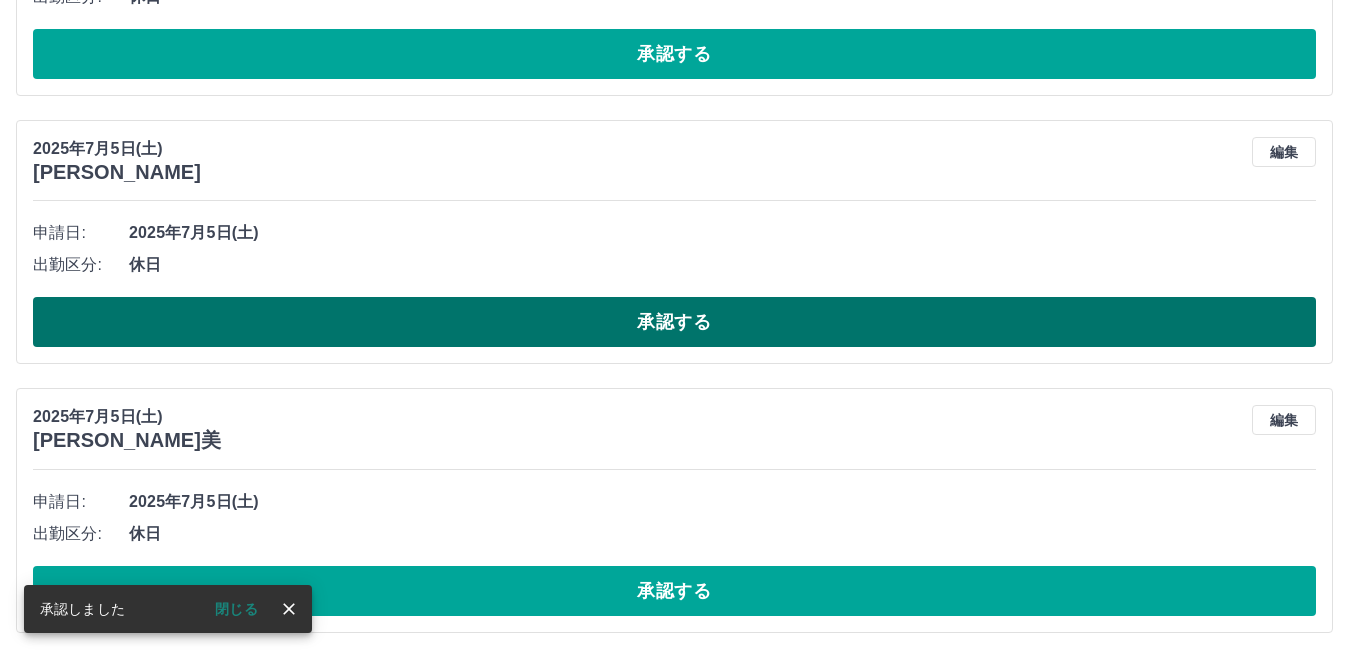 click on "承認する" at bounding box center (674, 322) 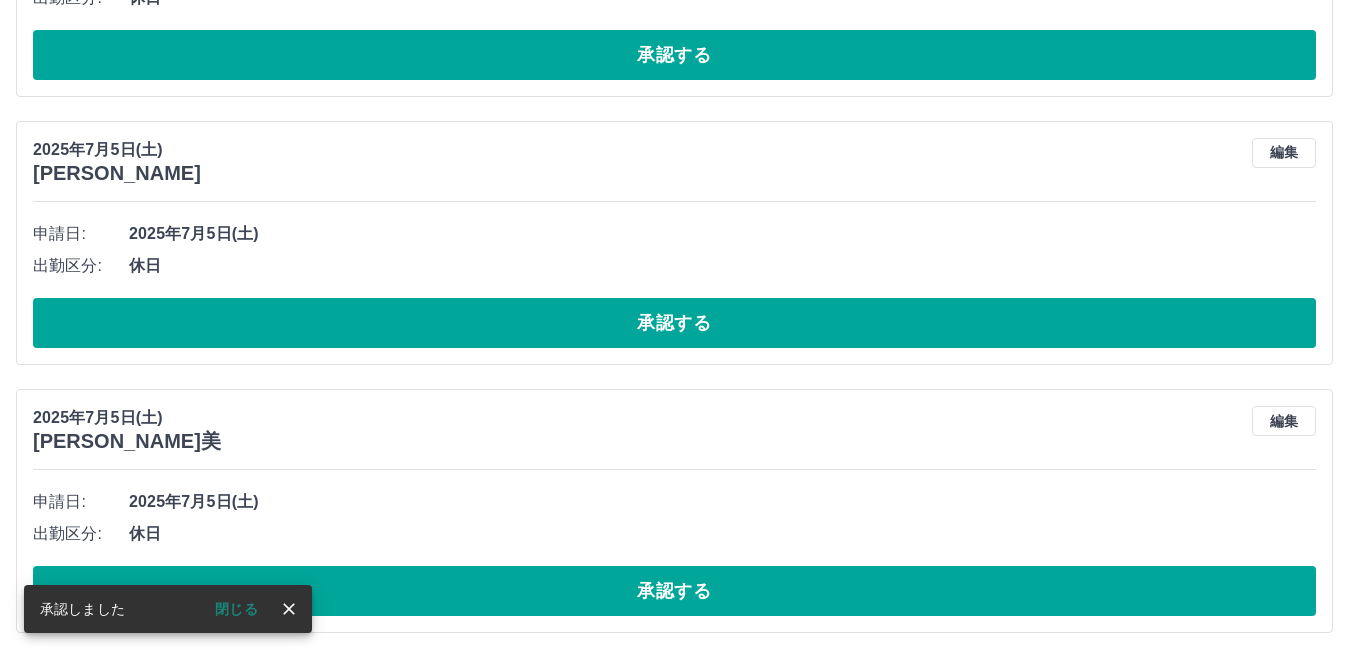 scroll, scrollTop: 2015, scrollLeft: 0, axis: vertical 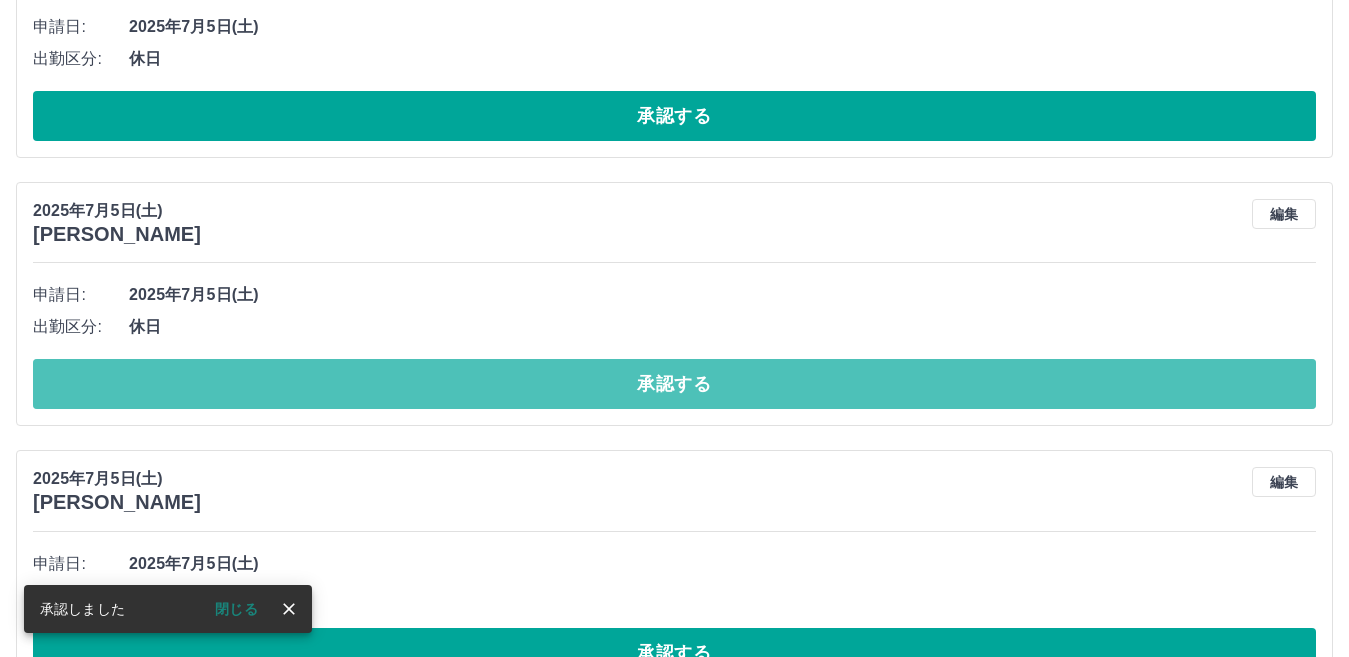 click on "承認する" at bounding box center [674, 384] 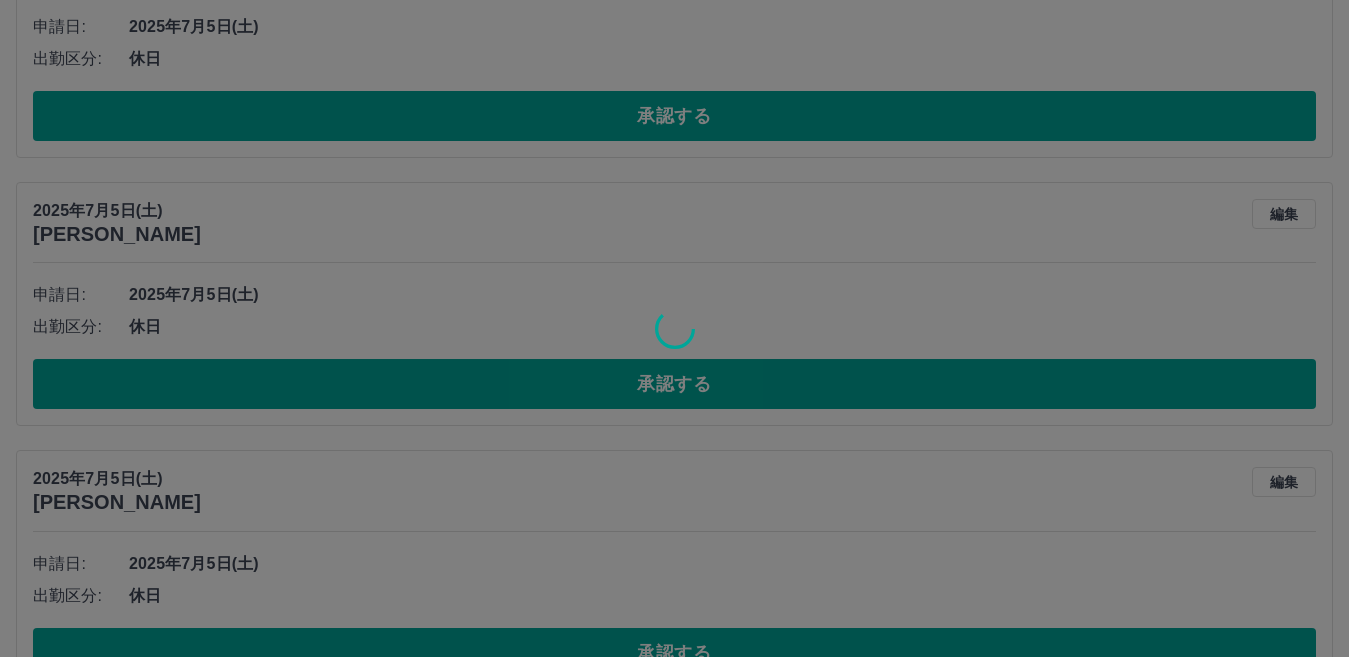 scroll, scrollTop: 1971, scrollLeft: 0, axis: vertical 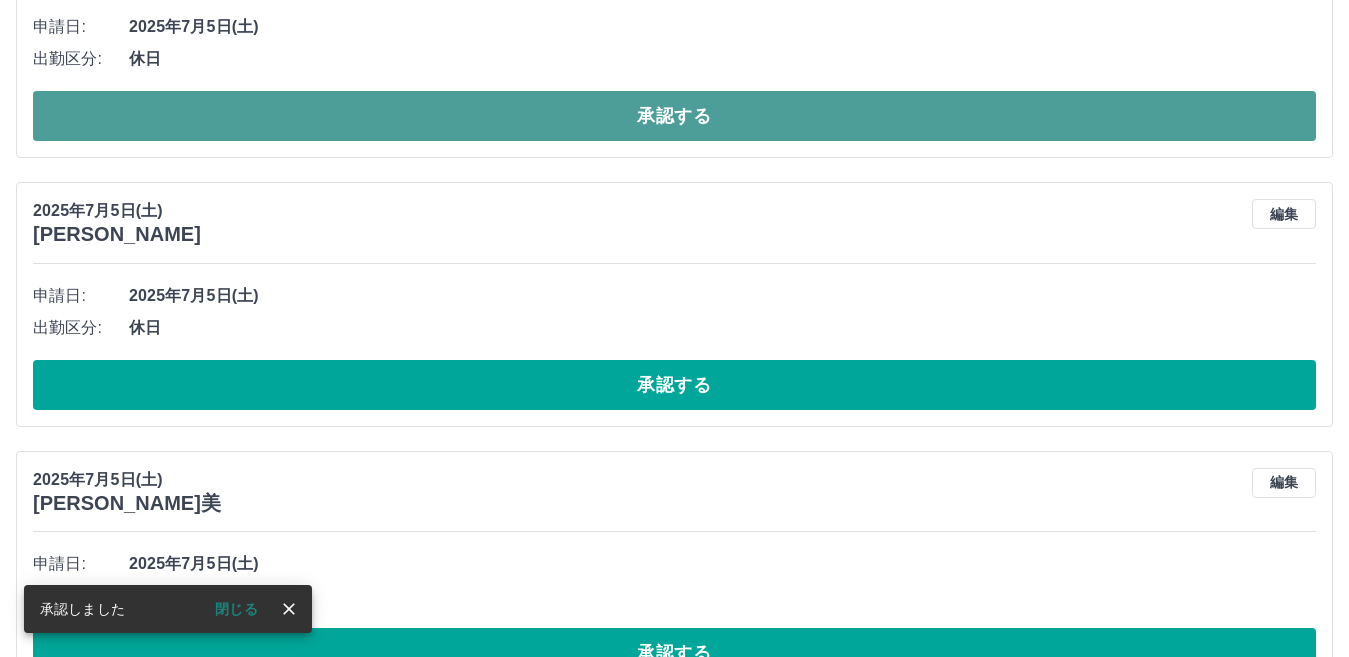 click on "承認する" at bounding box center [674, 116] 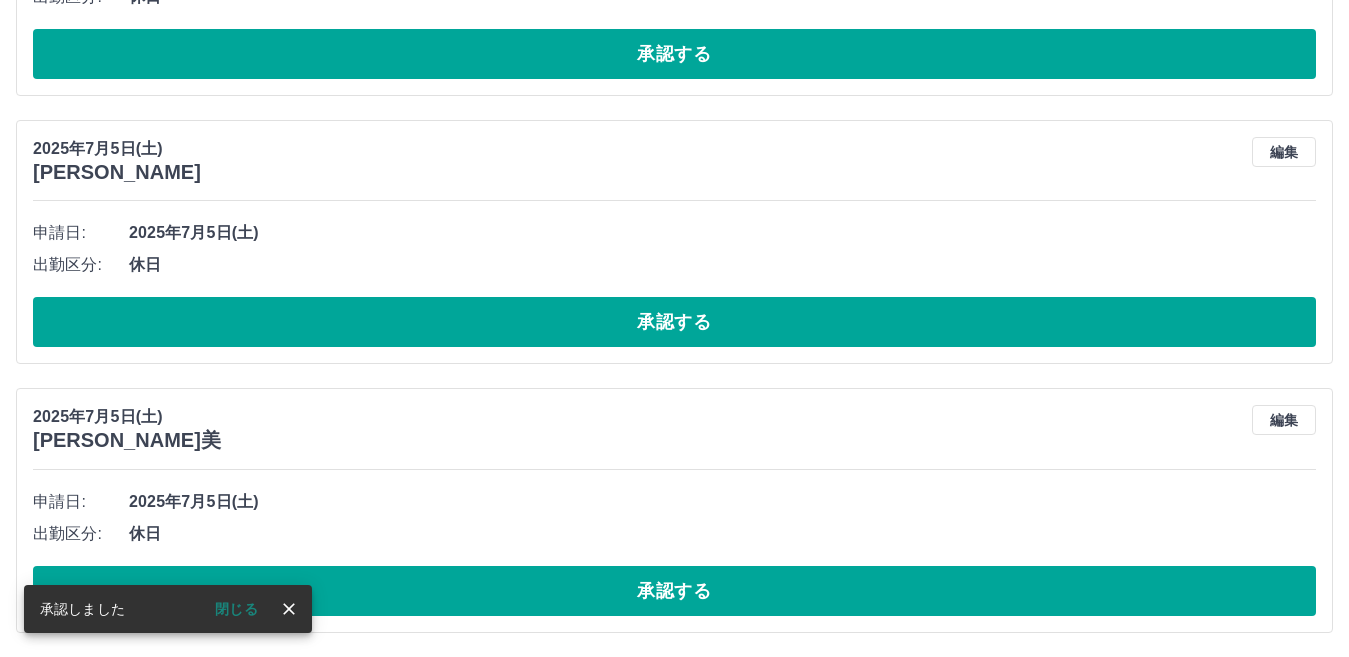 scroll, scrollTop: 1703, scrollLeft: 0, axis: vertical 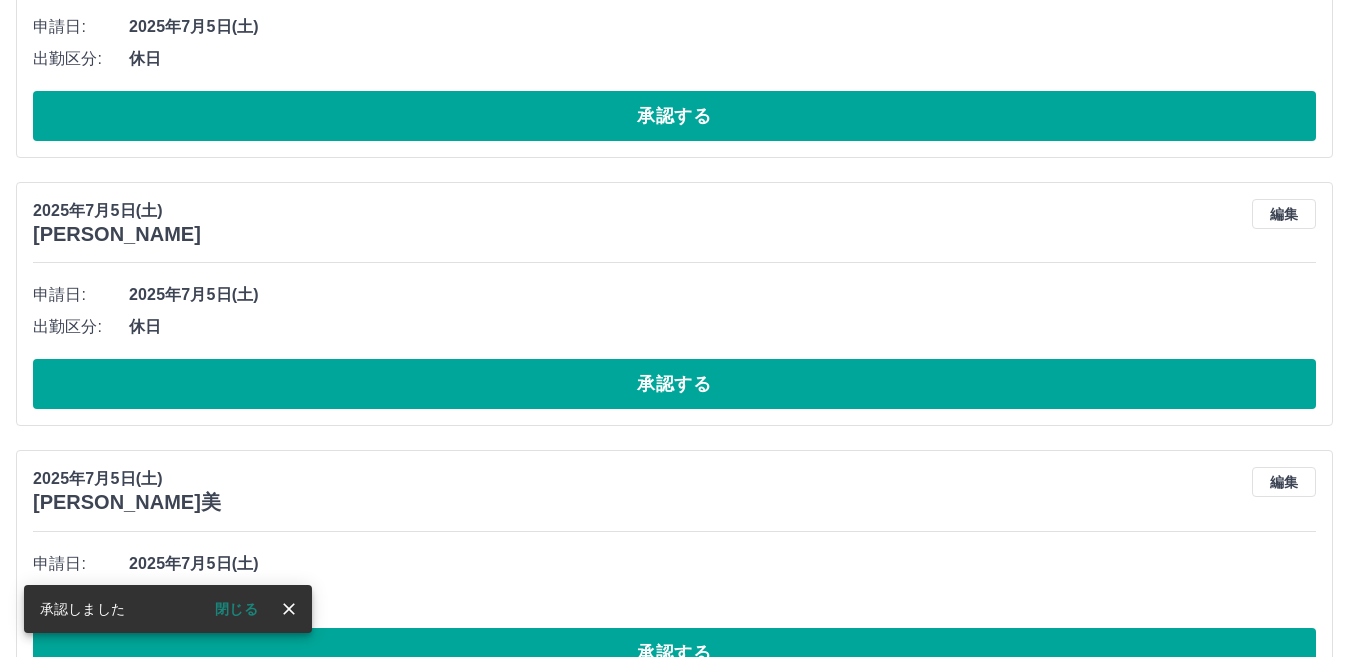 click on "2025年7月5日(土) 荒谷　瑞菜 編集 申請日: 2025年7月5日(土) 出勤区分: 休日 承認する" at bounding box center (674, 304) 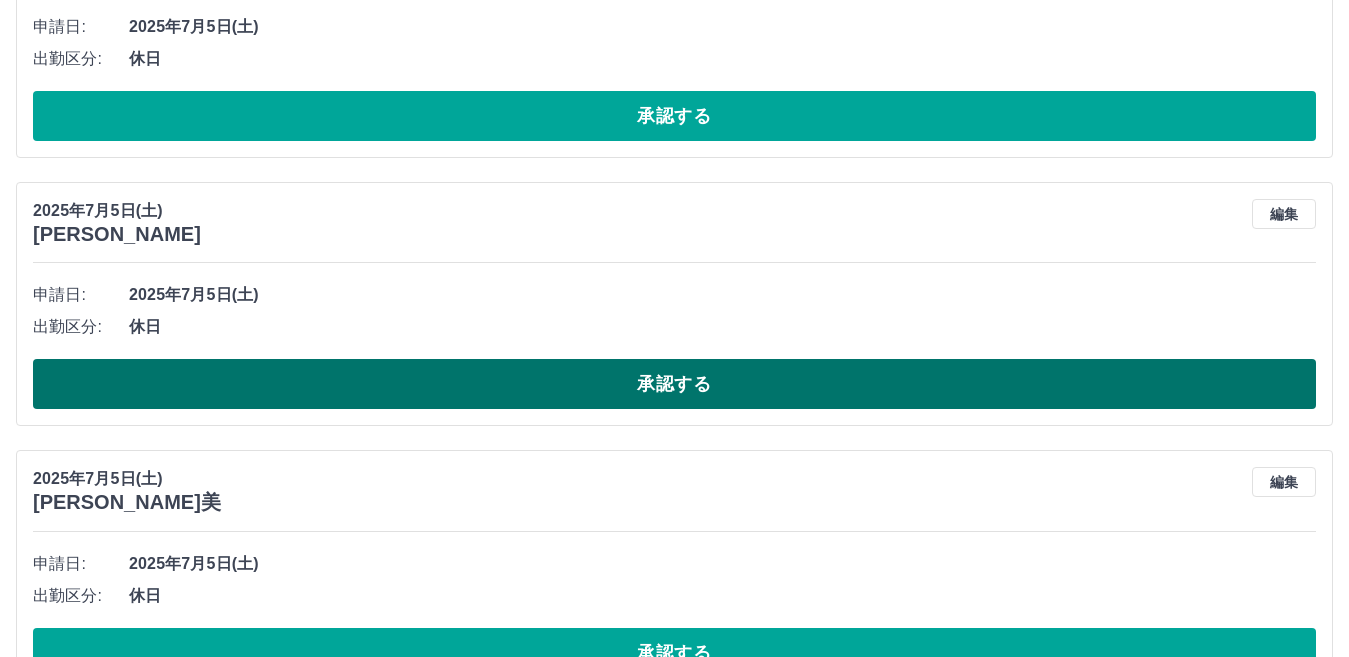 click on "承認する" at bounding box center (674, 384) 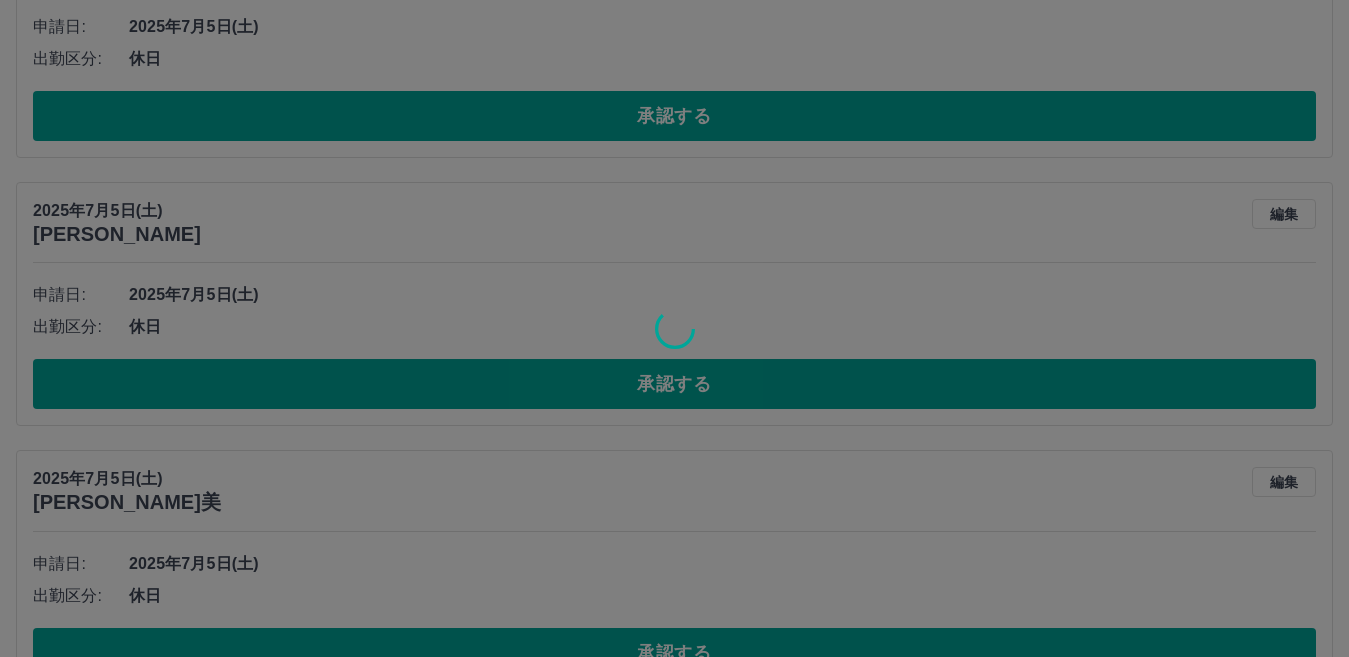scroll, scrollTop: 1498, scrollLeft: 0, axis: vertical 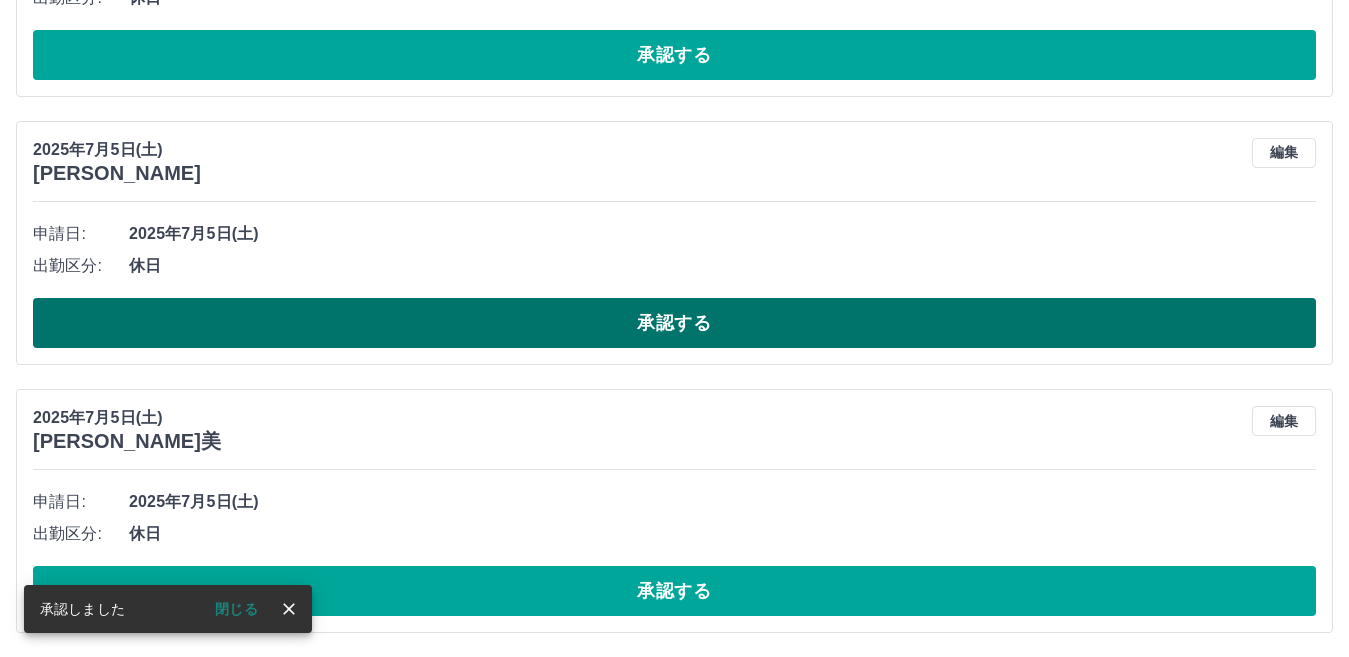 click on "承認する" at bounding box center (674, 323) 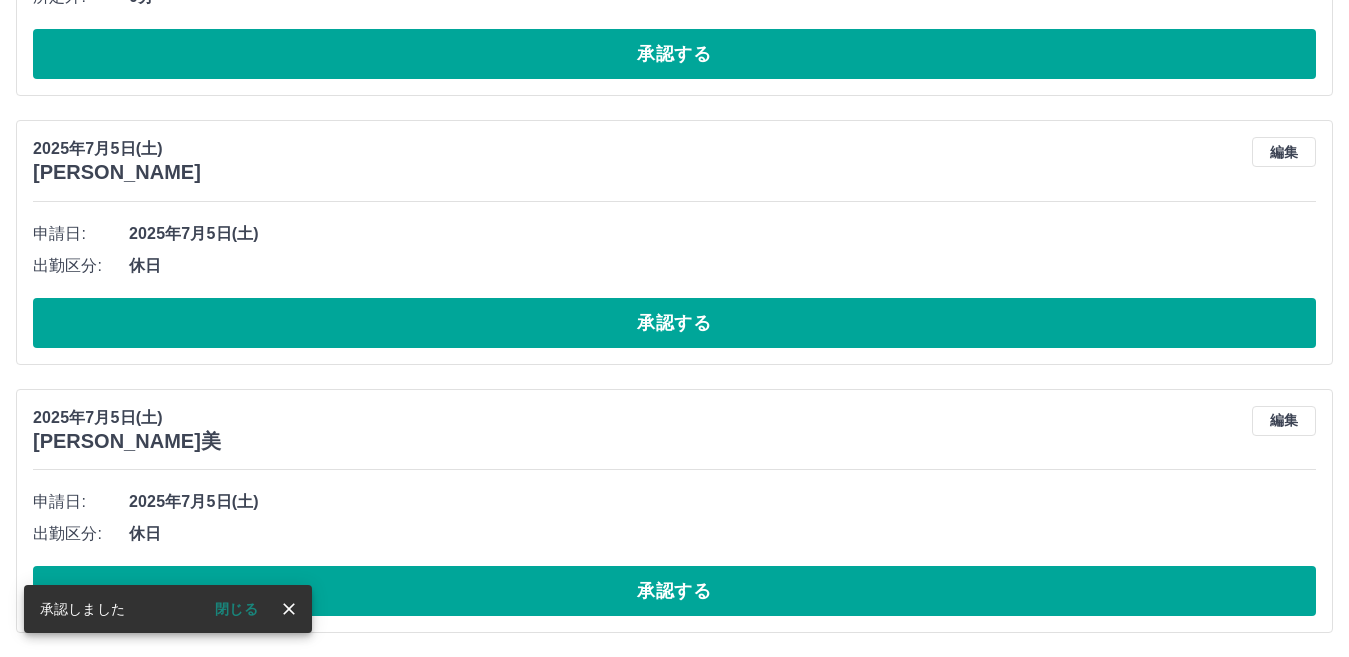 scroll, scrollTop: 1230, scrollLeft: 0, axis: vertical 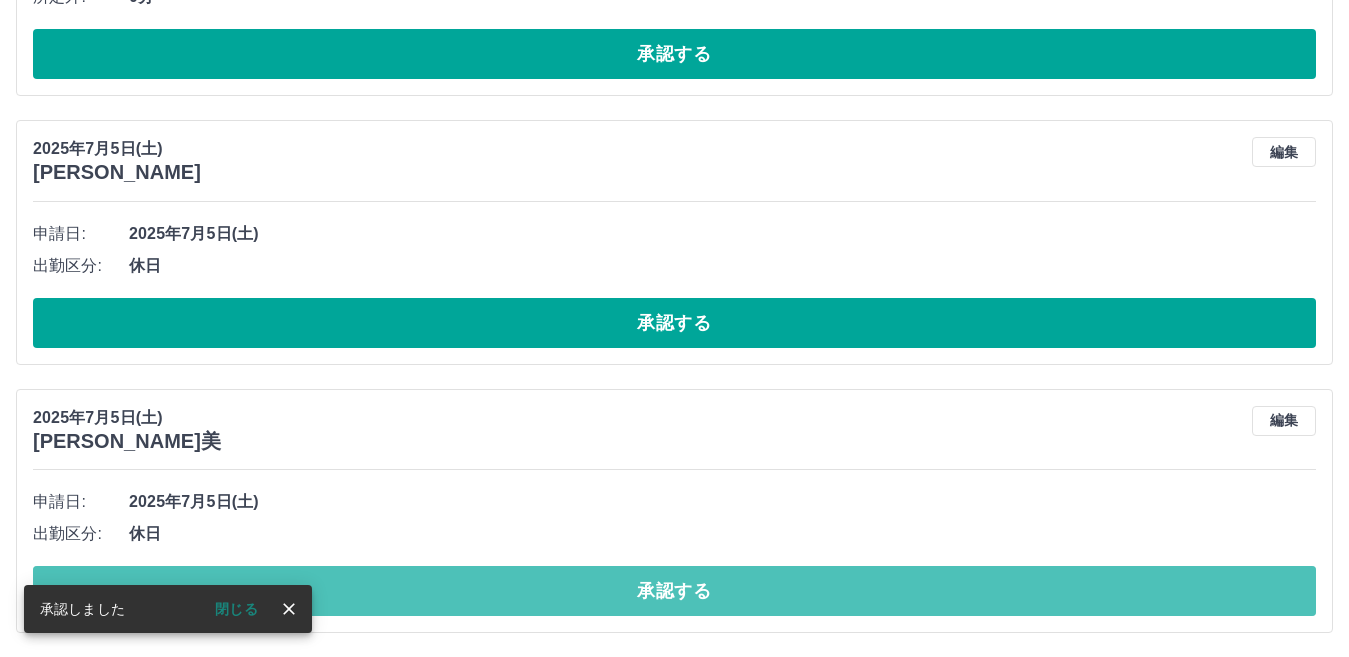 click on "承認する" at bounding box center [674, 591] 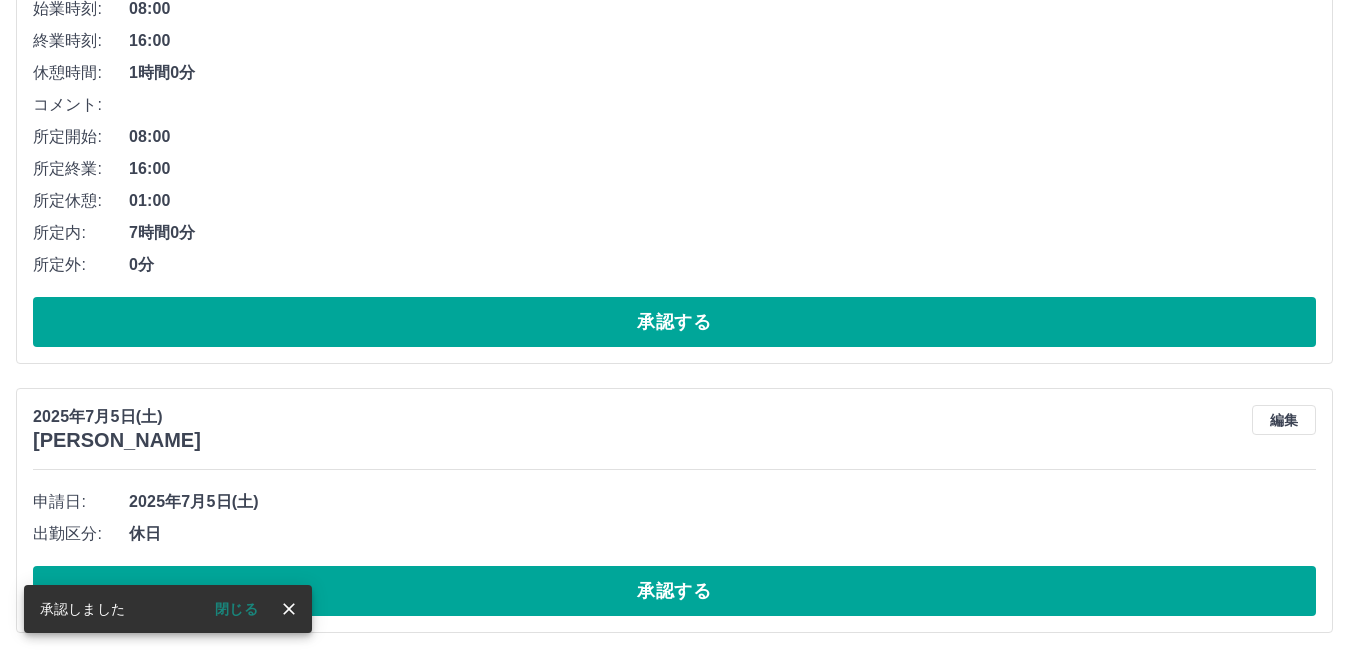 scroll, scrollTop: 962, scrollLeft: 0, axis: vertical 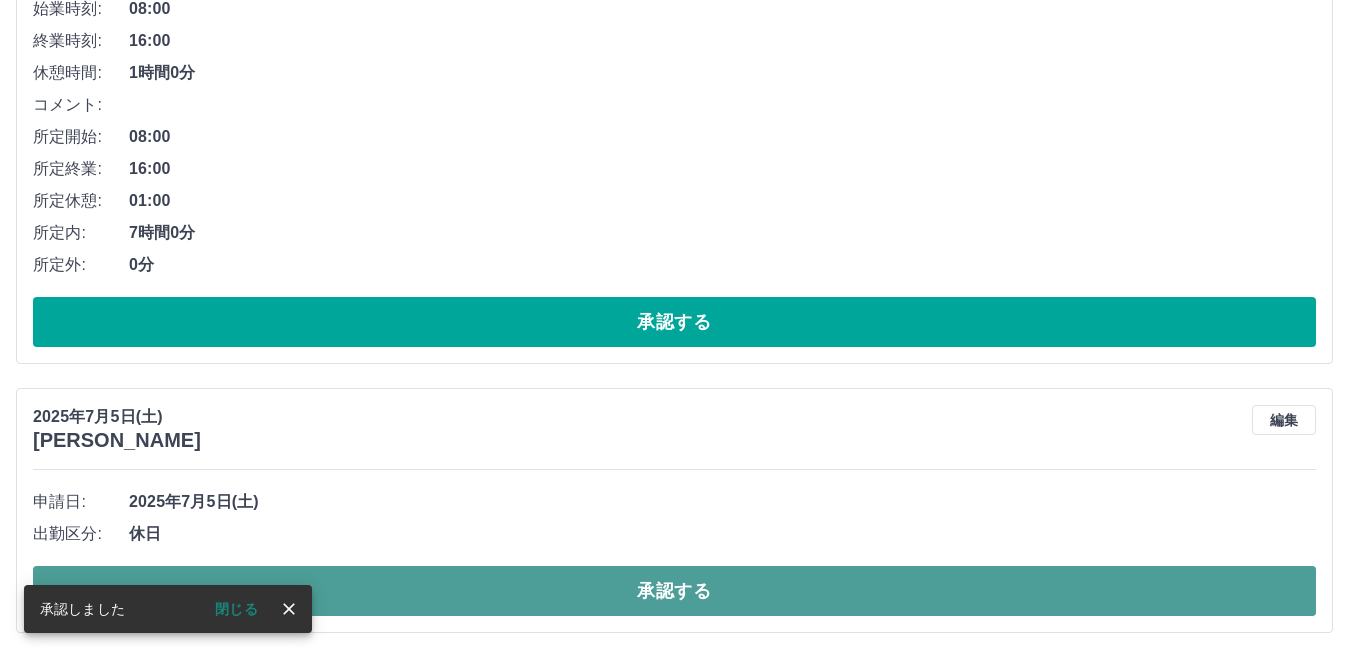 click on "承認する" at bounding box center [674, 591] 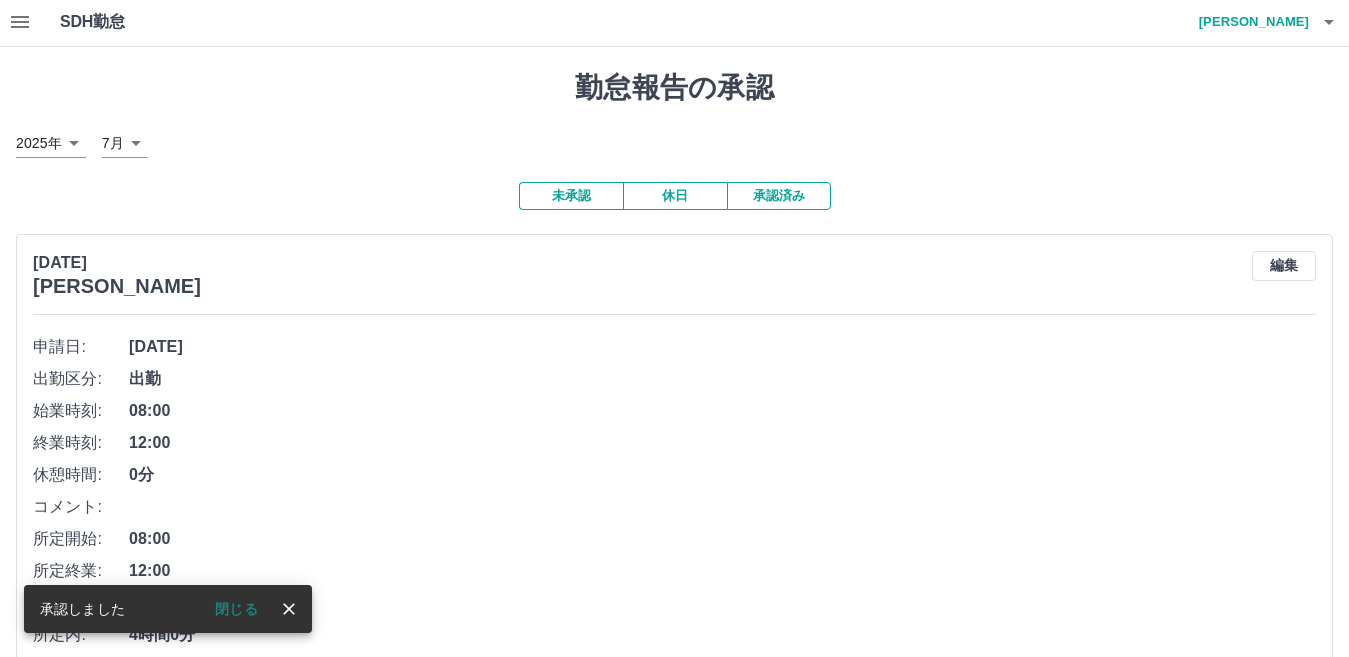 scroll, scrollTop: 0, scrollLeft: 0, axis: both 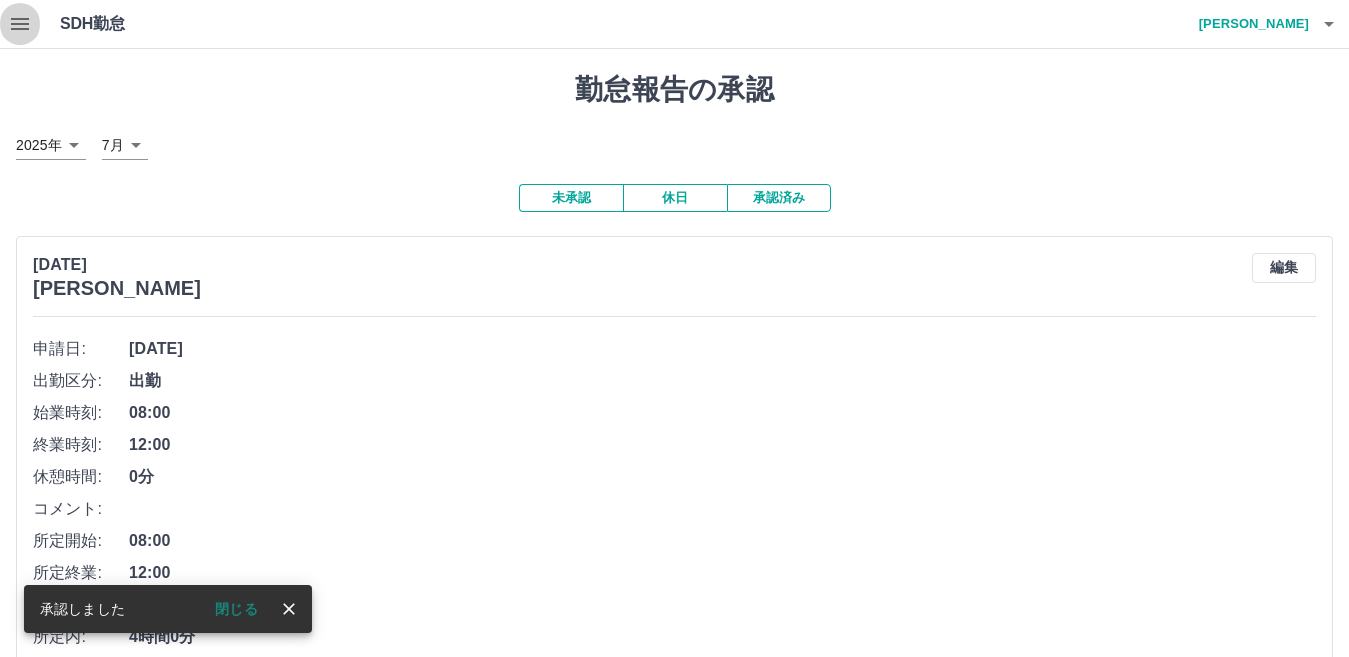 click 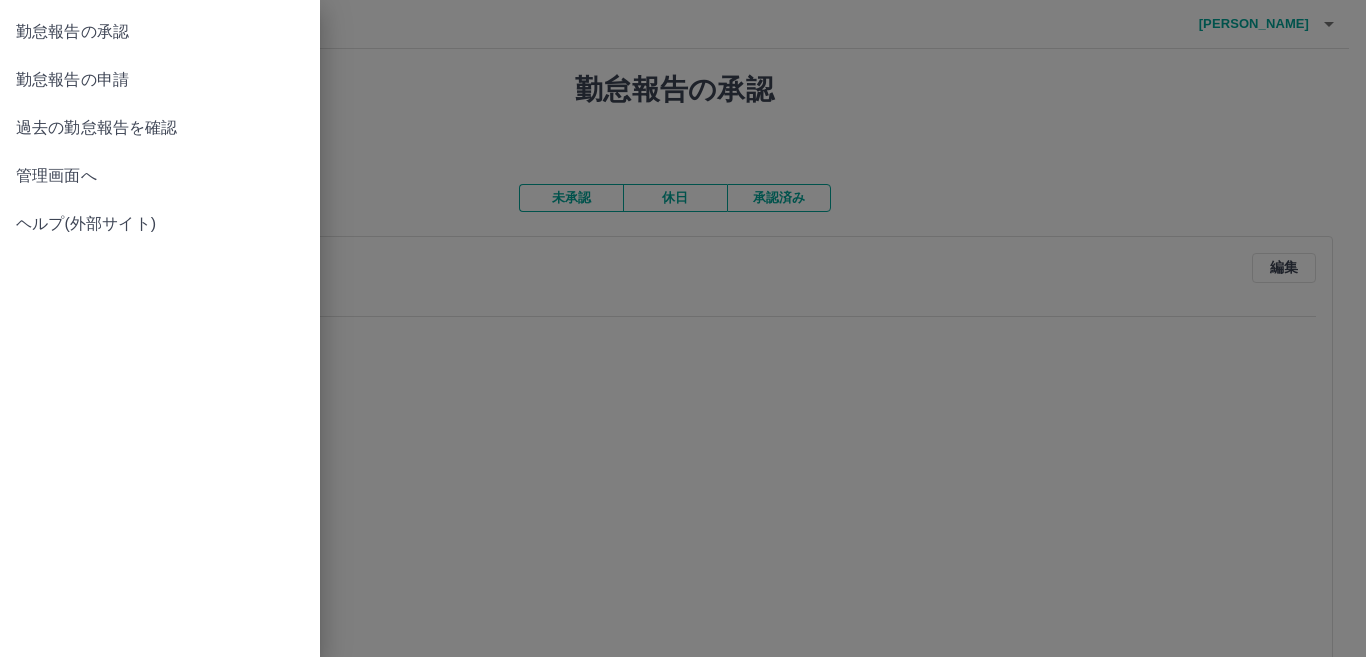 click on "管理画面へ" at bounding box center [160, 176] 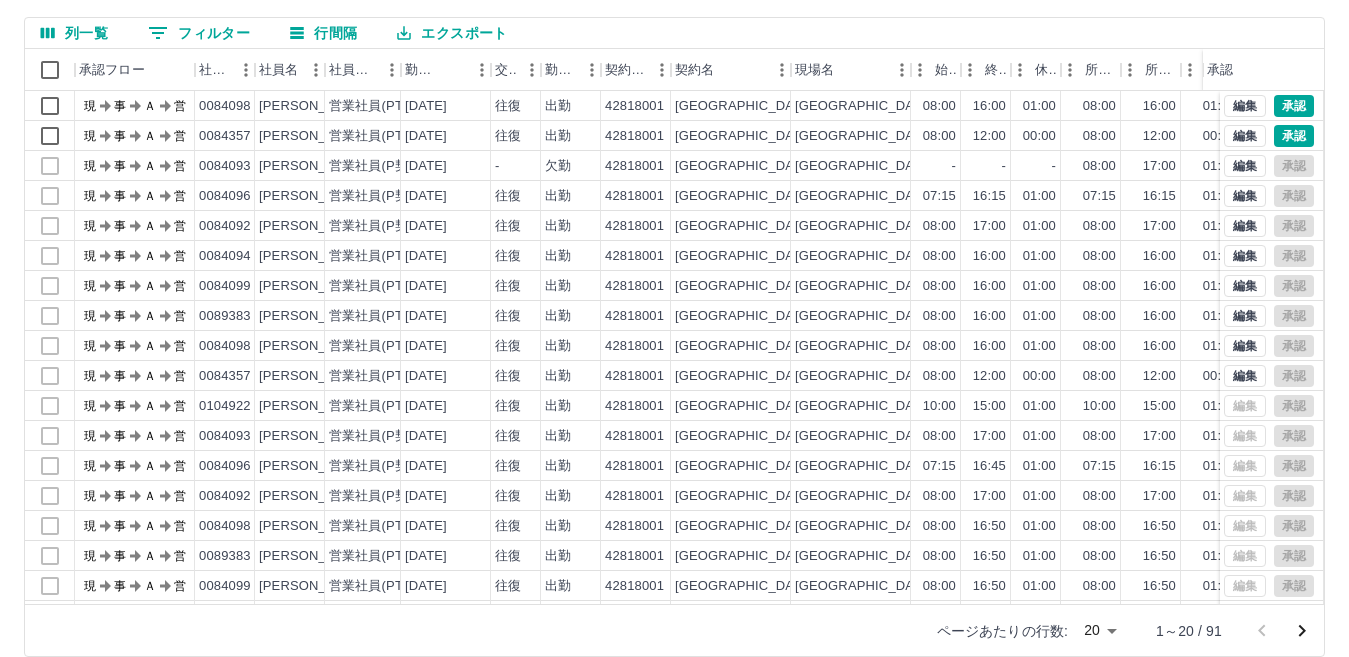 scroll, scrollTop: 188, scrollLeft: 0, axis: vertical 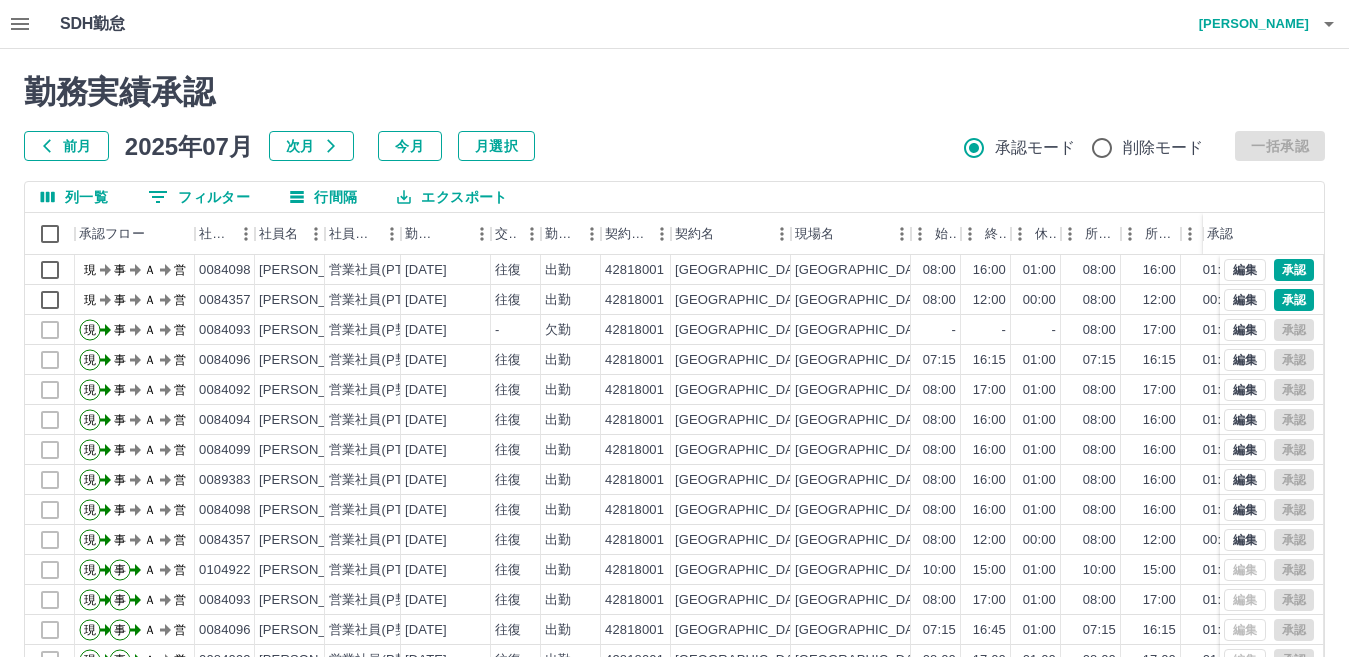 click at bounding box center [20, 24] 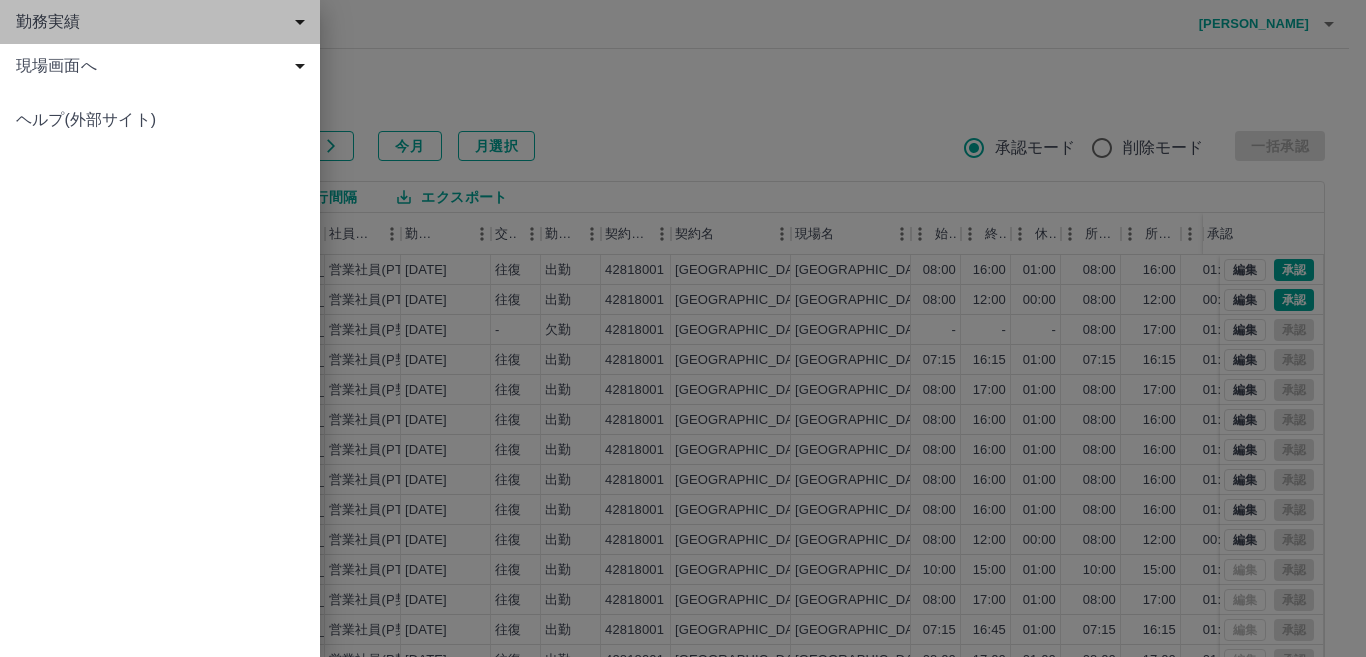 click on "勤務実績" at bounding box center [164, 22] 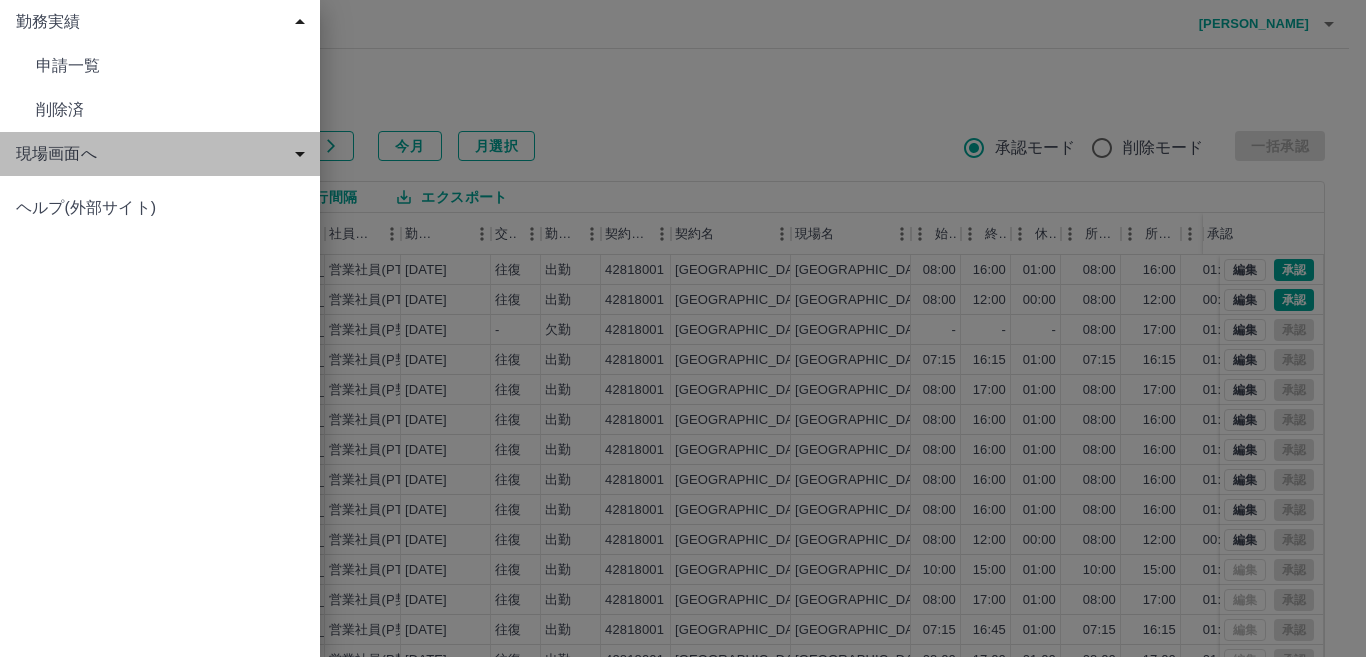 click on "現場画面へ" at bounding box center (164, 154) 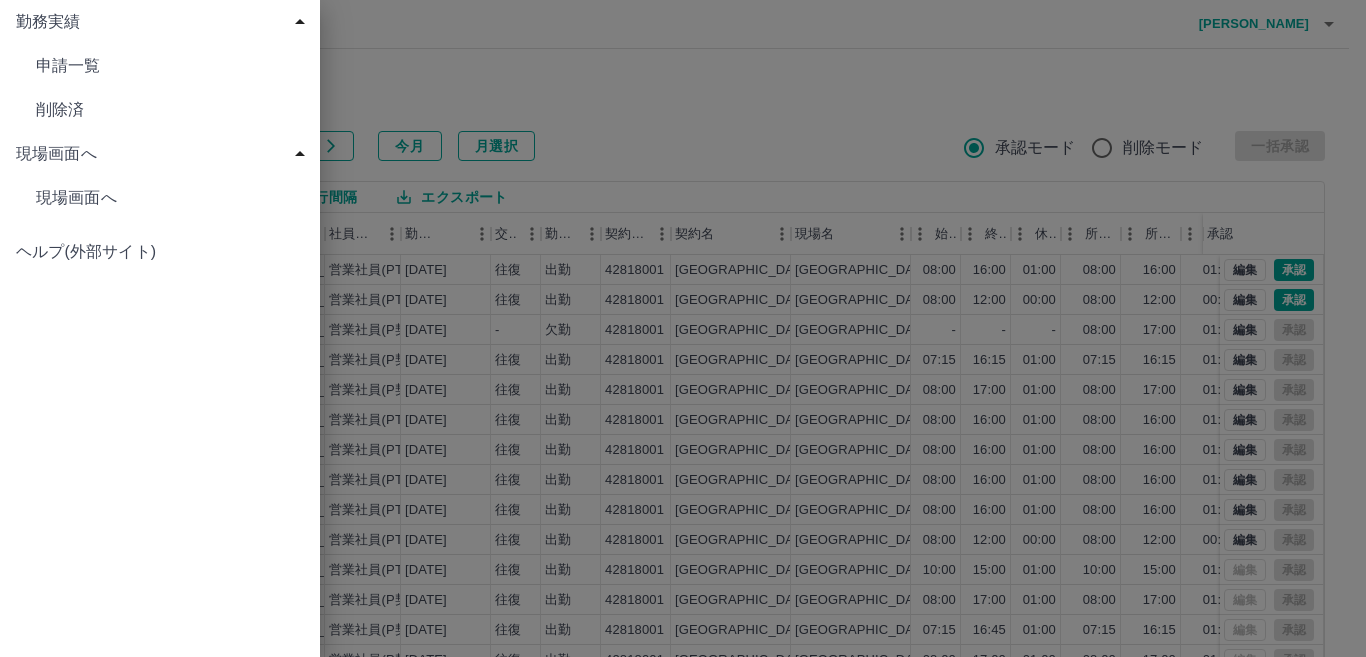 click on "現場画面へ" at bounding box center (160, 66) 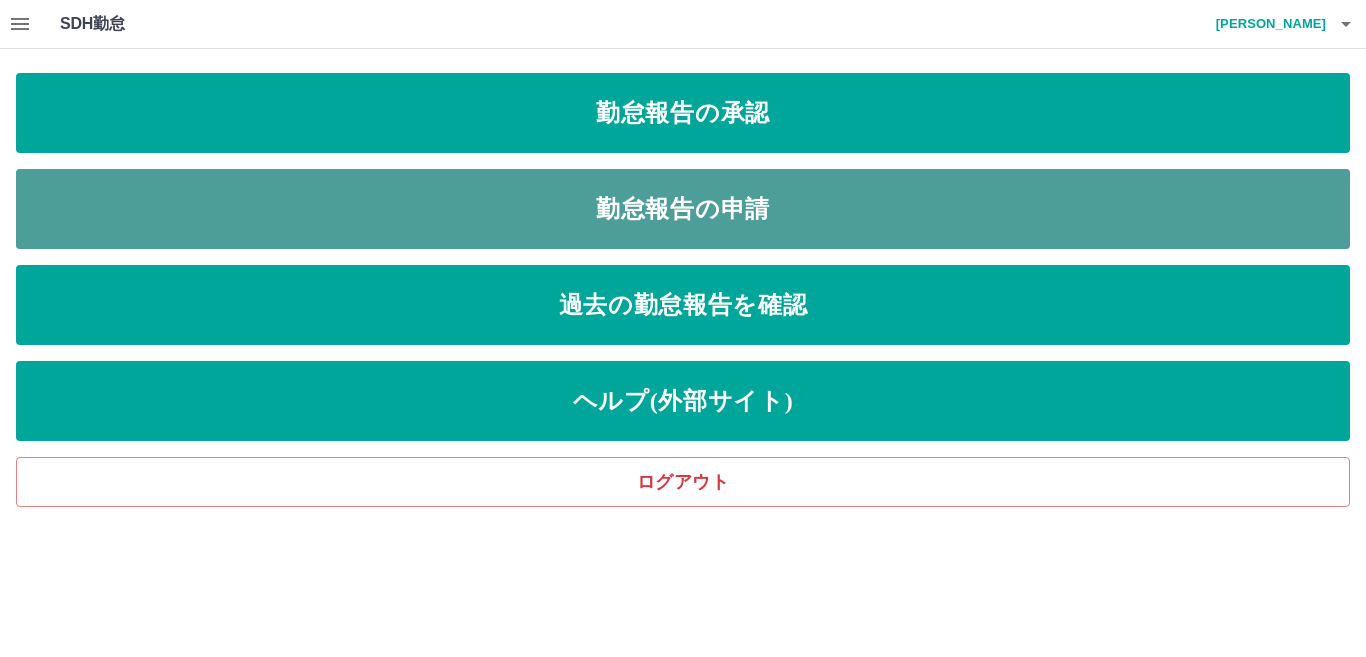click on "勤怠報告の申請" at bounding box center (683, 209) 